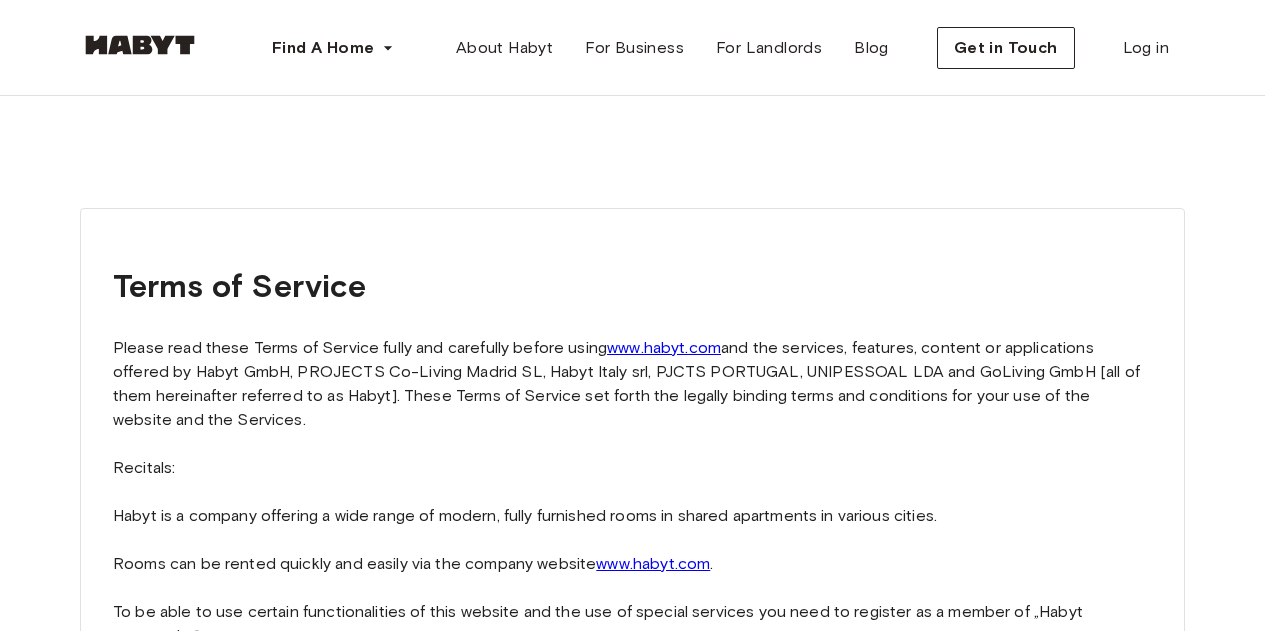 scroll, scrollTop: 0, scrollLeft: 0, axis: both 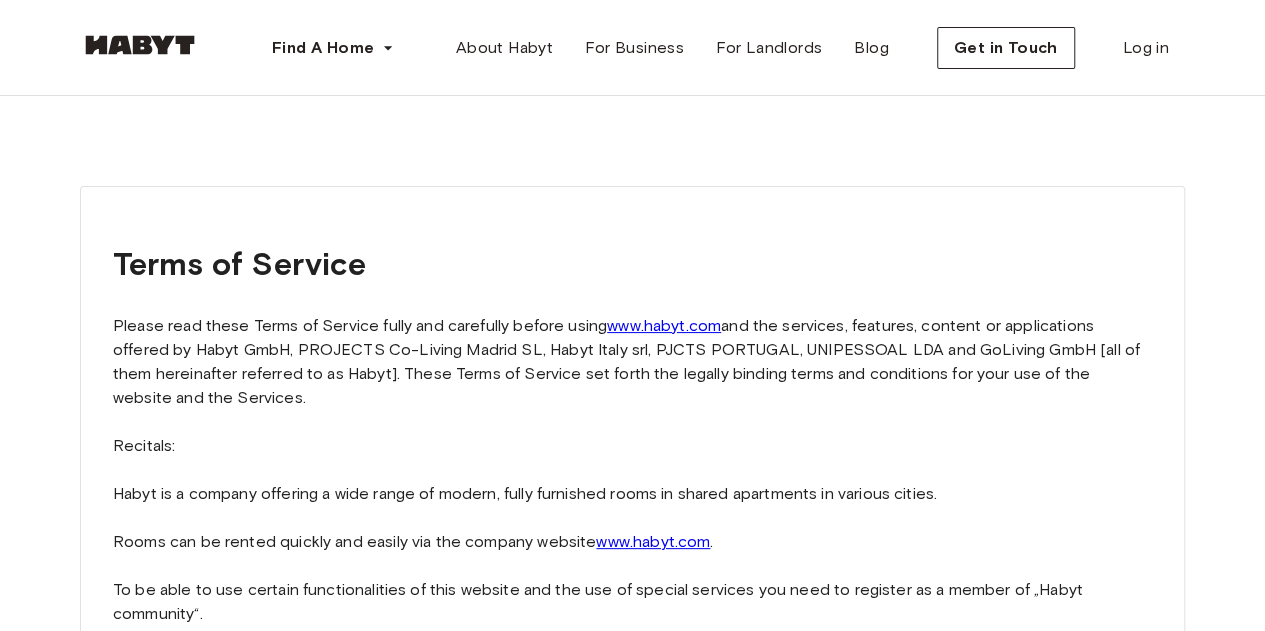 click on "Please read these Terms of Service fully and carefully before using  www.habyt.com  and the services, features, content or applications offered by Habyt GmbH, PROJECTS Co-Living Madrid SL, Habyt Italy srl, PJCTS PORTUGAL, UNIPESSOAL LDA and GoLiving GmbH [all of them hereinafter referred to as Habyt]. These Terms of Service set forth the legally binding terms and conditions for your use of the website and the Services. Recitals: Habyt is a company offering a wide range of modern, fully furnished rooms in shared apartments in various cities. Rooms can be rented quickly and easily via the company website  www.habyt.com . To be able to use certain functionalities of this website and the use of special services you need to register as a member of „Habyt community“. 1. Acceptance of Terms These Terms of Service apply to all users of the Services, including, without limitation, users who are contributors of content, information, and other materials or services, registered or otherwise. 2. Member registration To" at bounding box center (632, 3062) 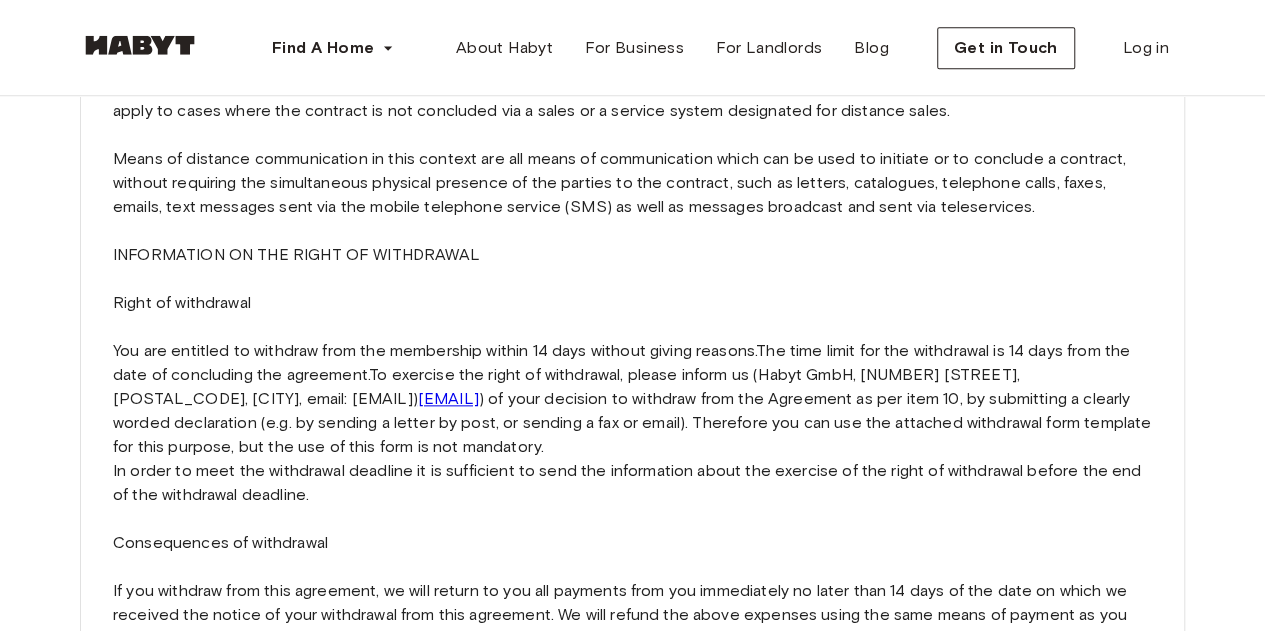 scroll, scrollTop: 4750, scrollLeft: 0, axis: vertical 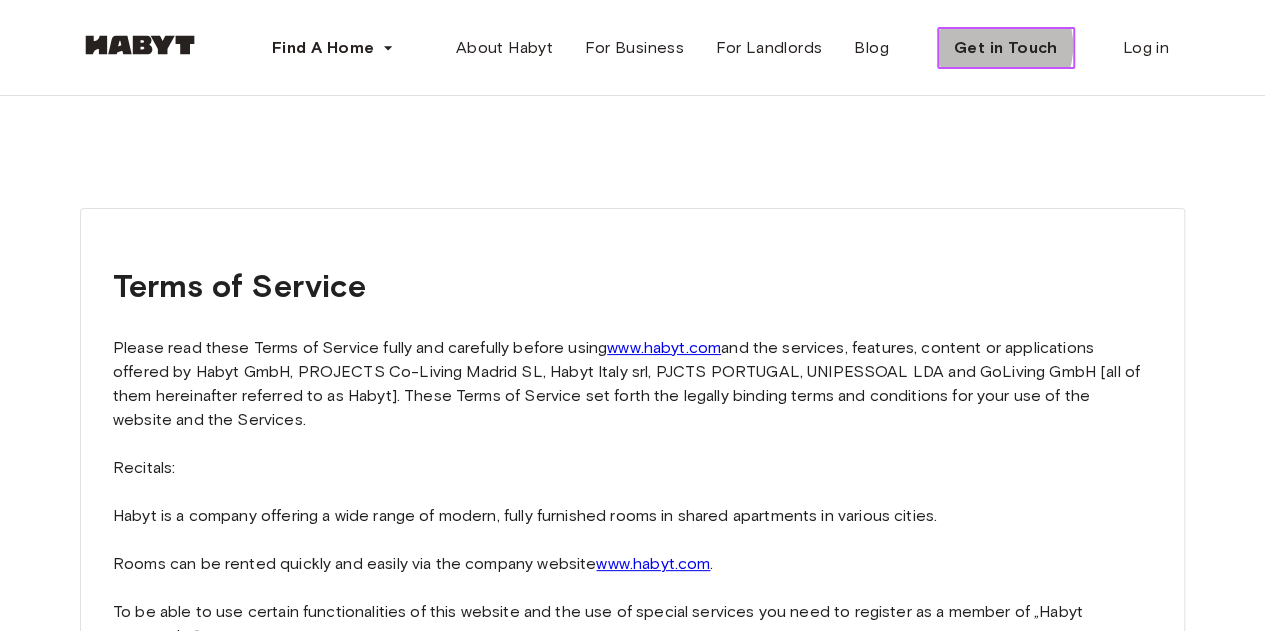 click on "Get in Touch" at bounding box center [1006, 48] 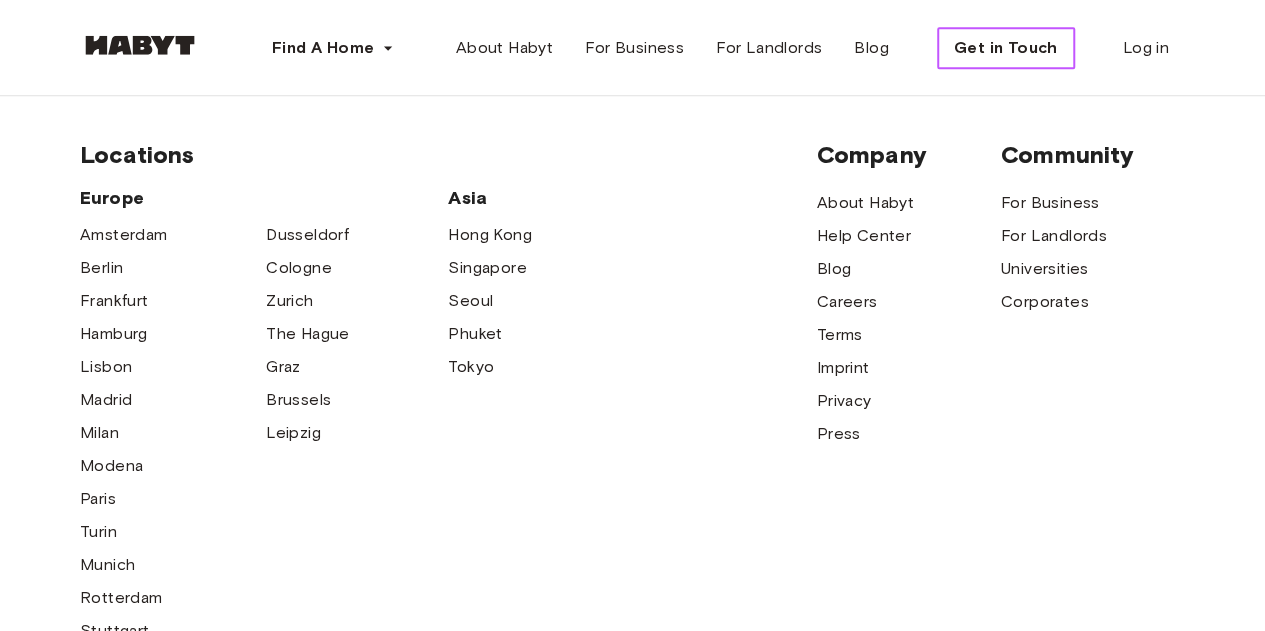 scroll, scrollTop: 757, scrollLeft: 0, axis: vertical 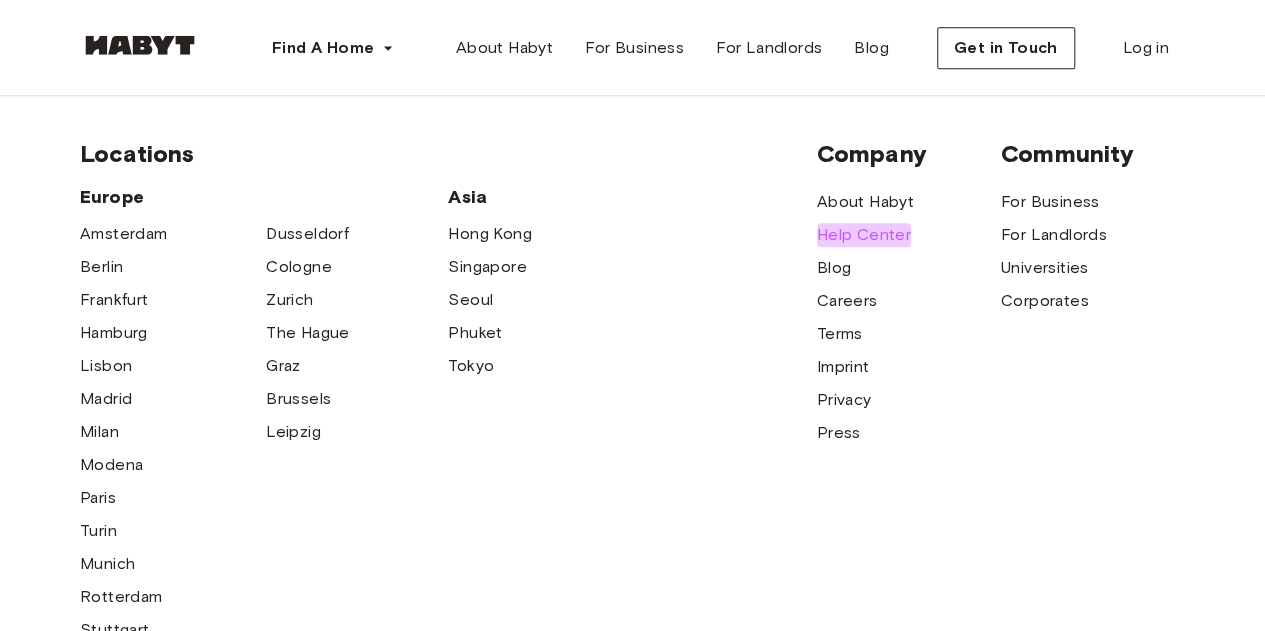 click on "Help Center" at bounding box center [864, 235] 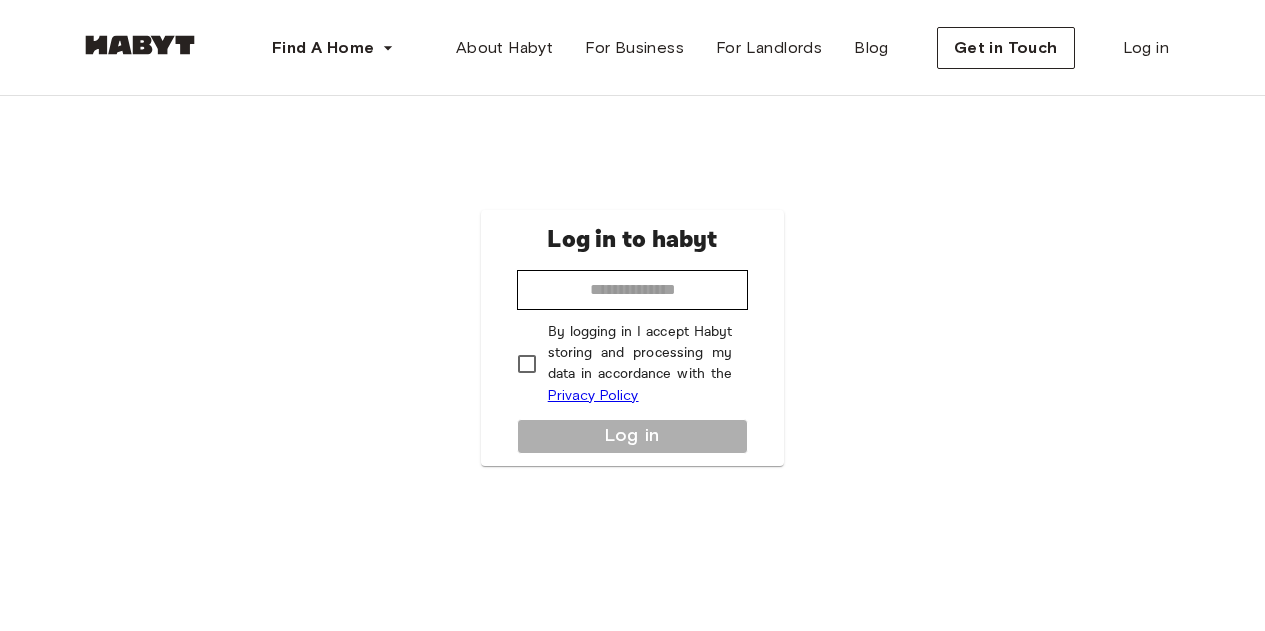 scroll, scrollTop: 0, scrollLeft: 0, axis: both 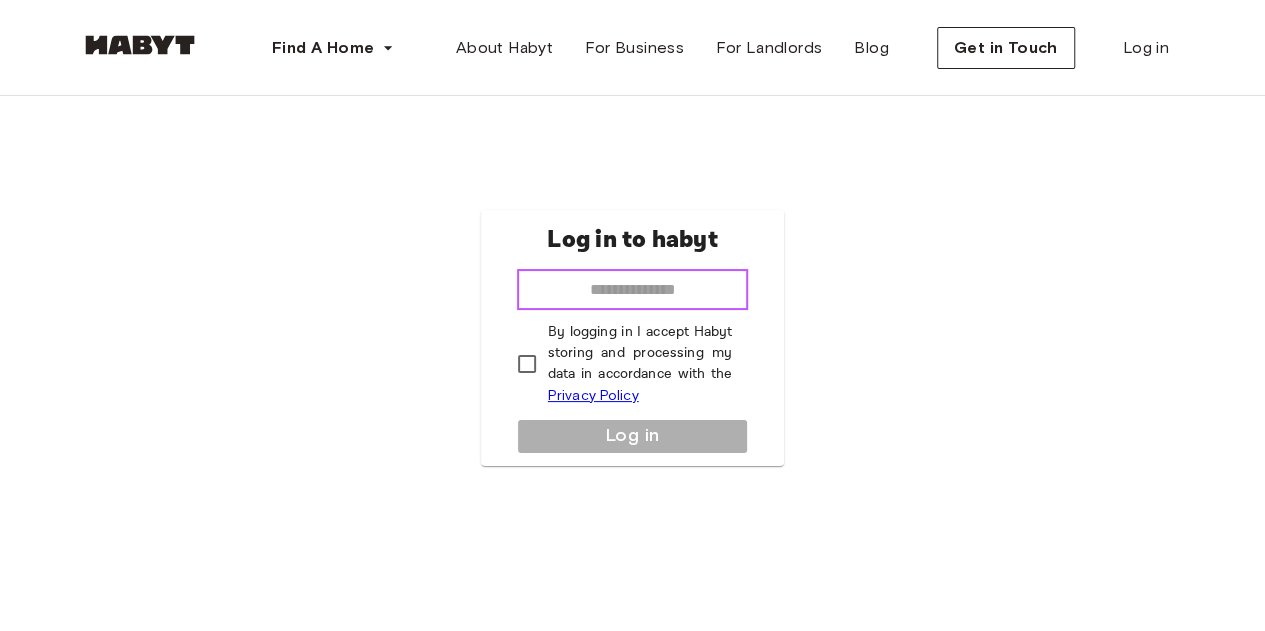 click at bounding box center [633, 290] 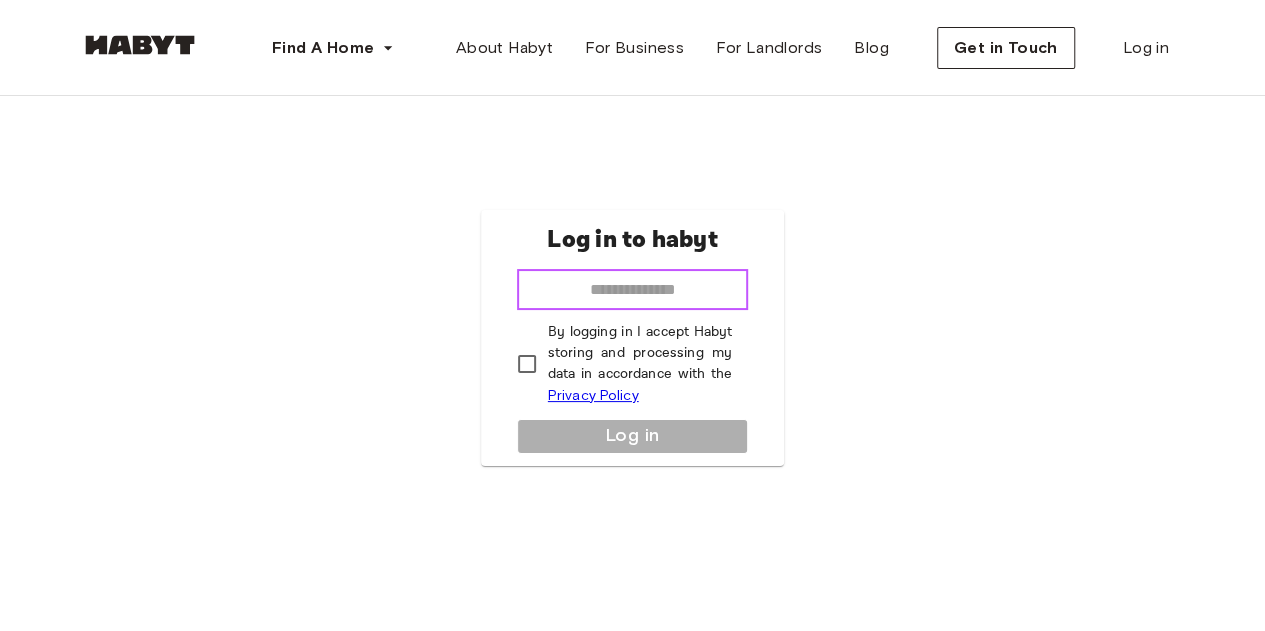 type on "**********" 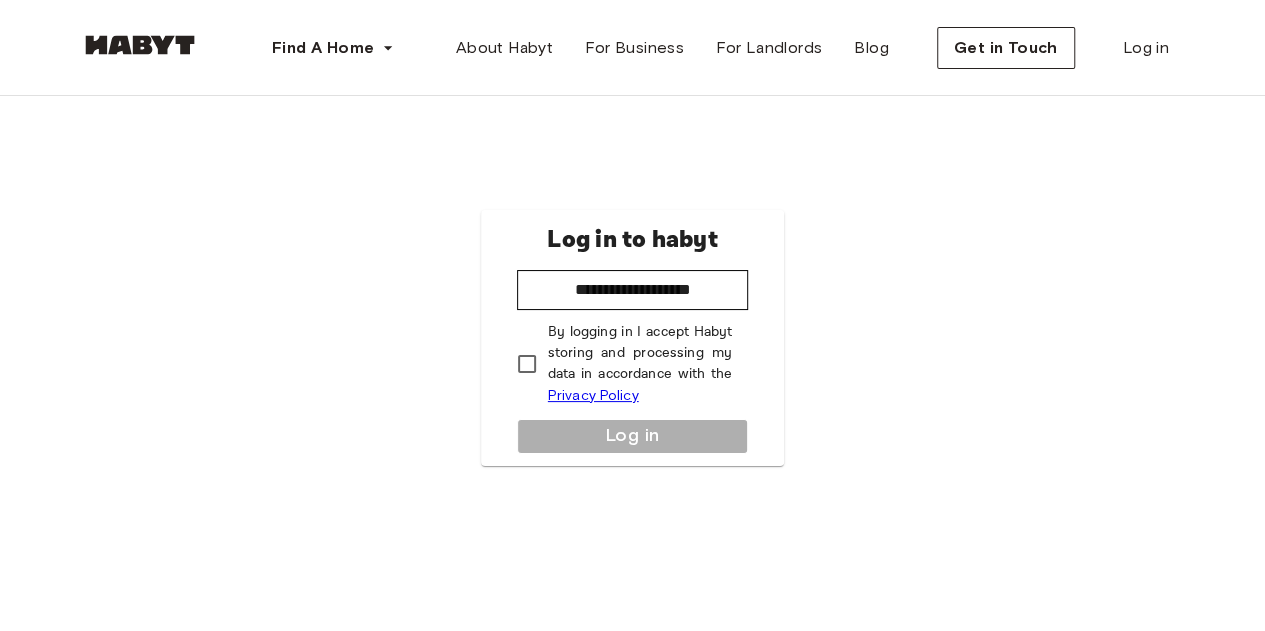 click on "By logging in I accept Habyt storing and processing my data in accordance with the   Privacy Policy" at bounding box center (640, 364) 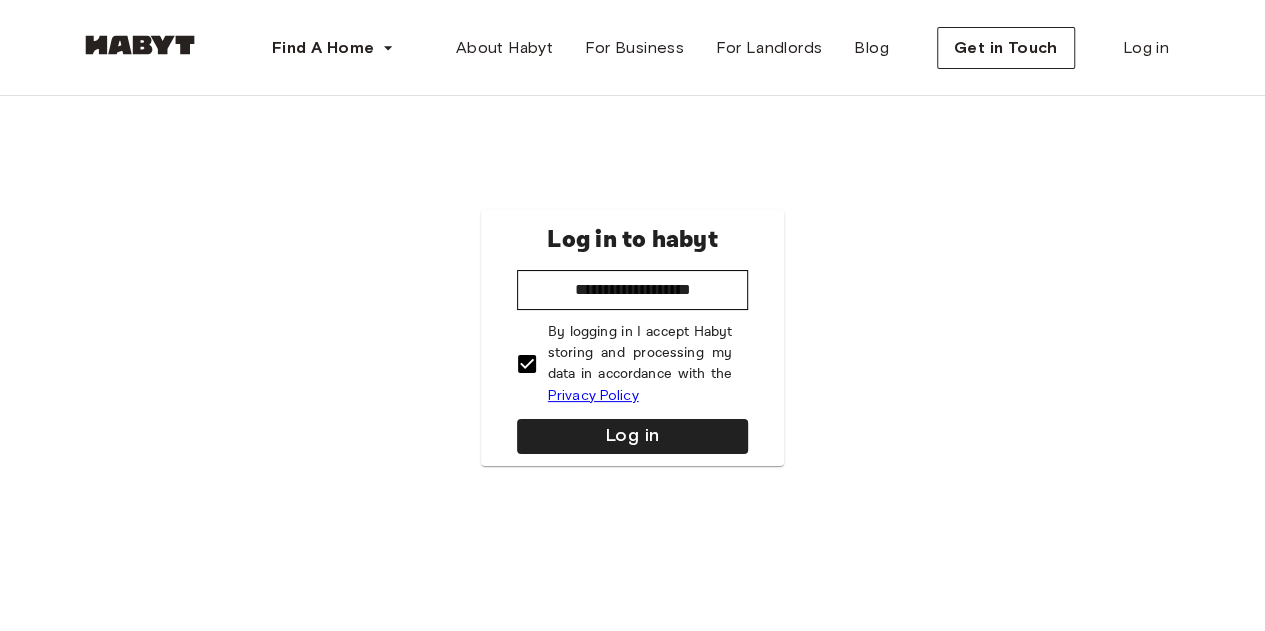 click on "Log in" at bounding box center (633, 436) 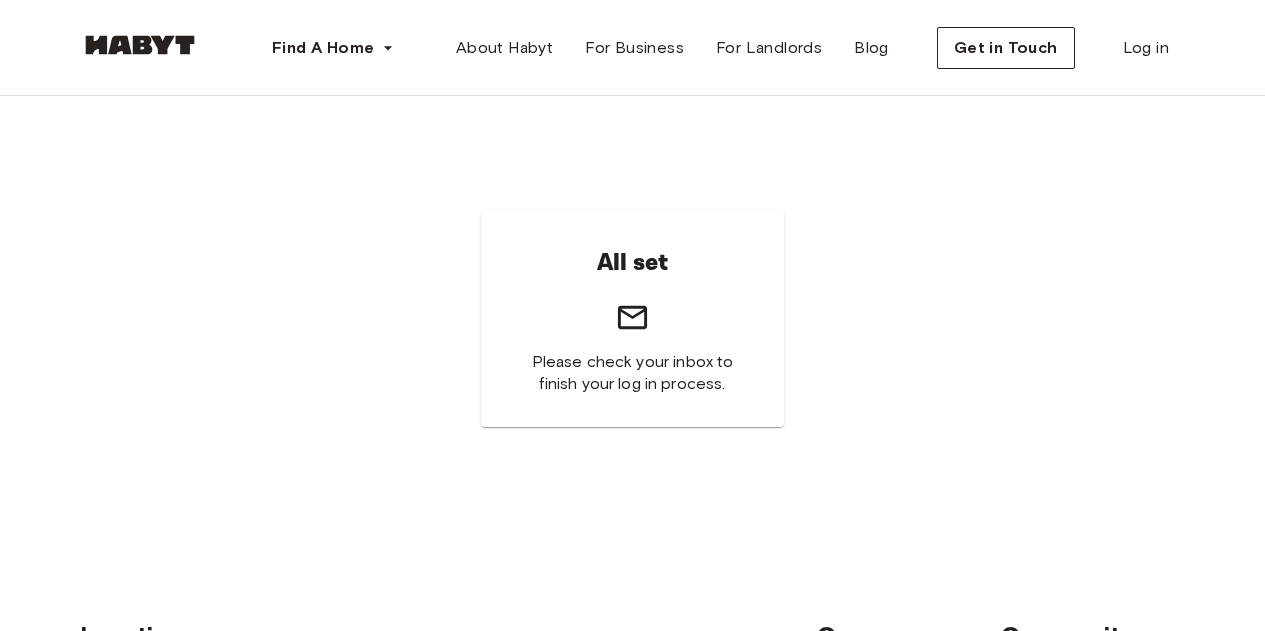 scroll, scrollTop: 0, scrollLeft: 0, axis: both 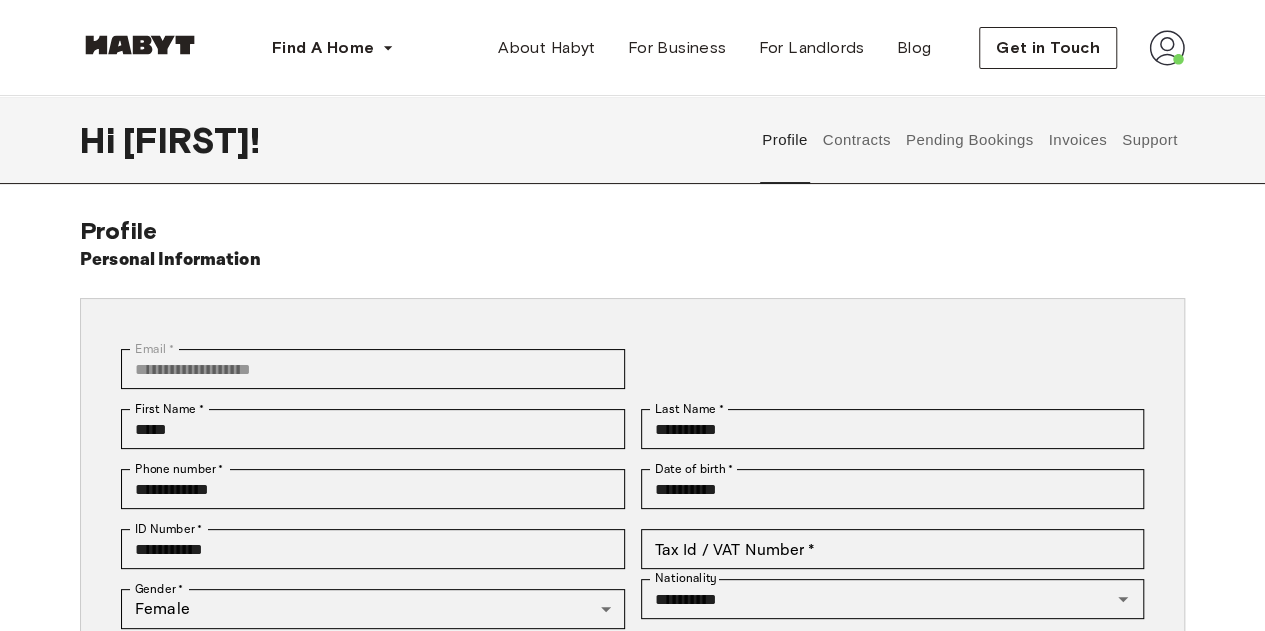 click on "Contracts" at bounding box center [856, 140] 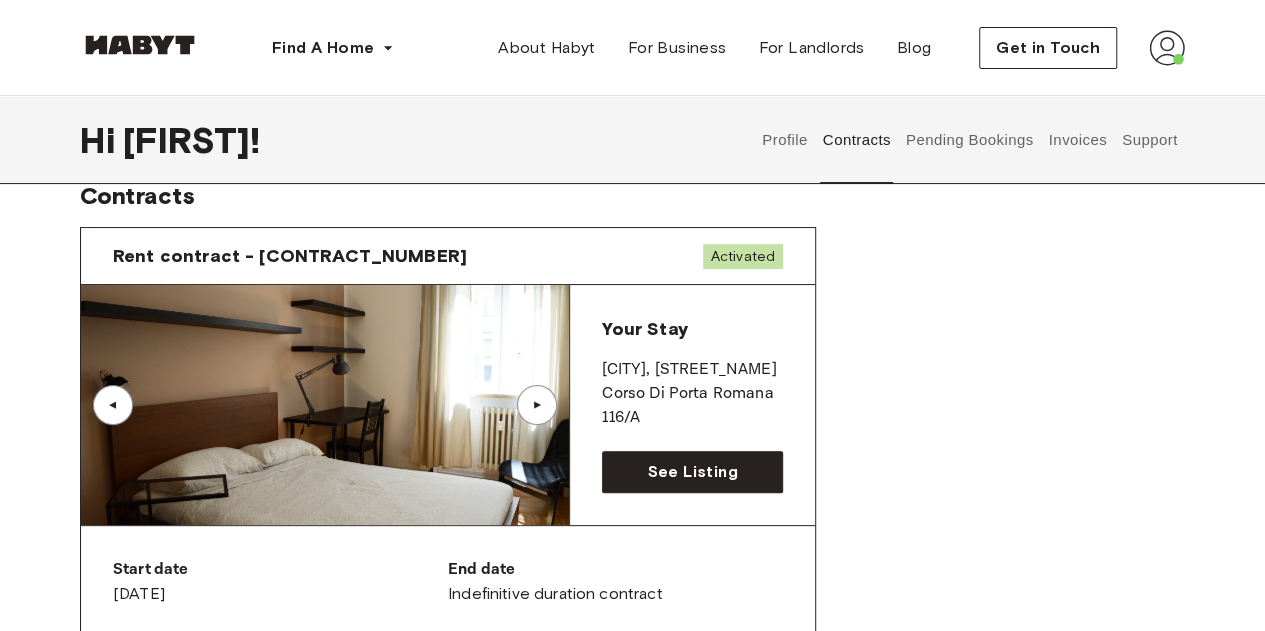 scroll, scrollTop: 34, scrollLeft: 0, axis: vertical 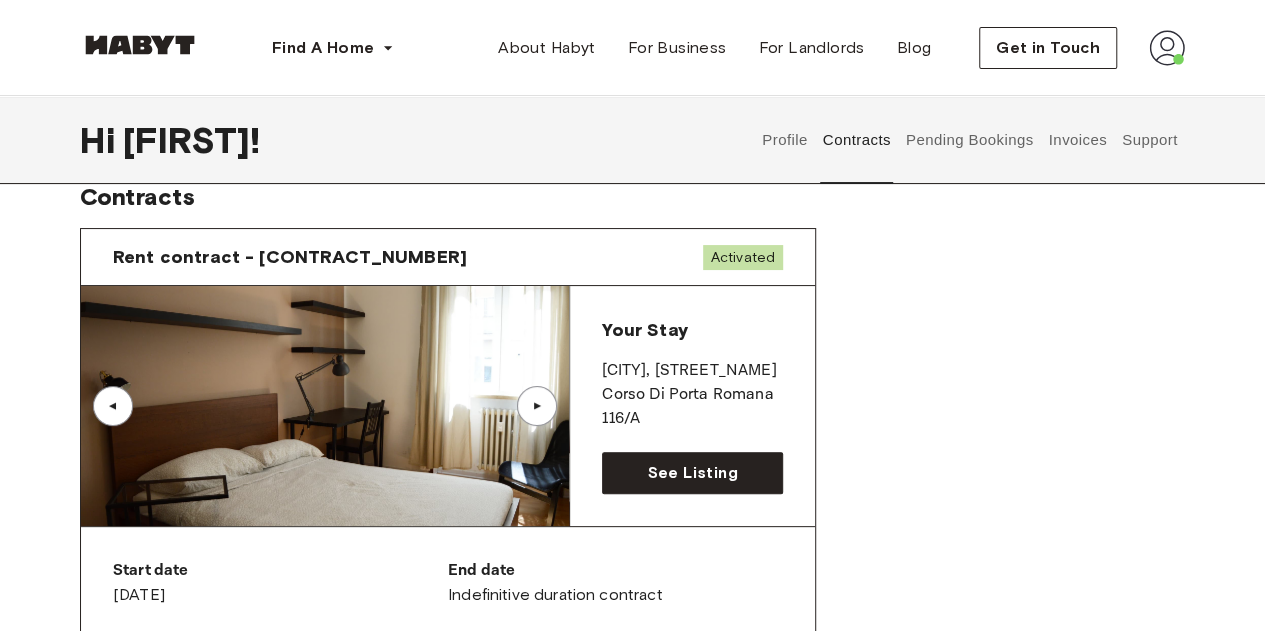click on "▲" at bounding box center [537, 406] 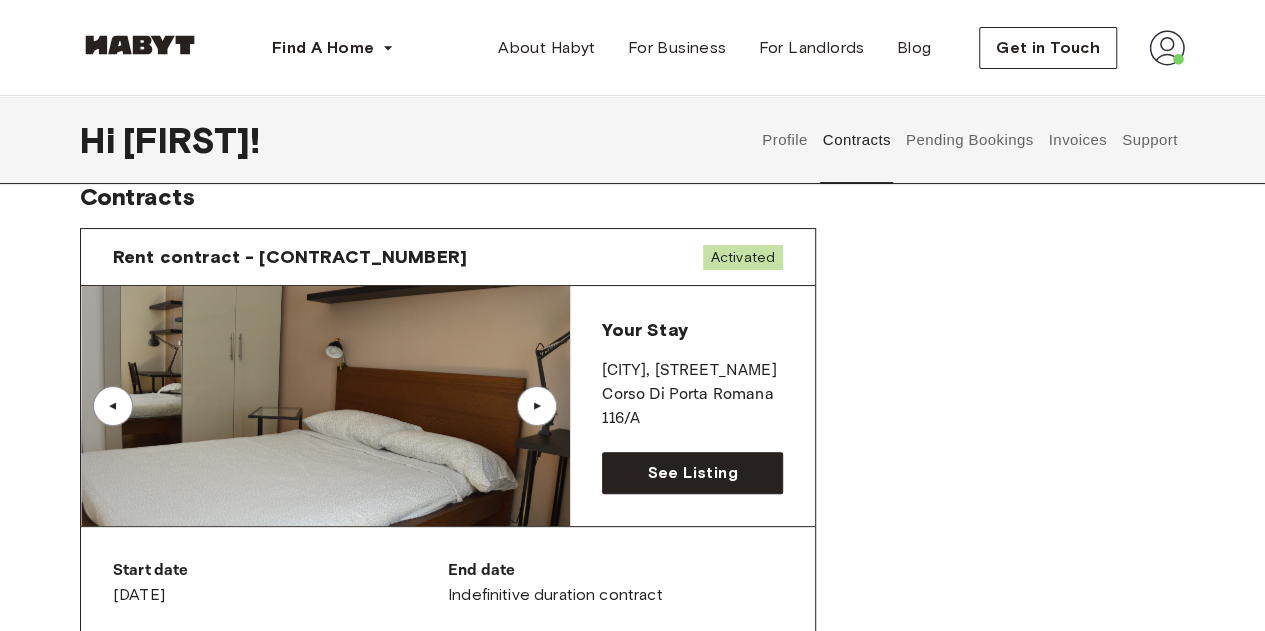 click on "▲" at bounding box center [537, 406] 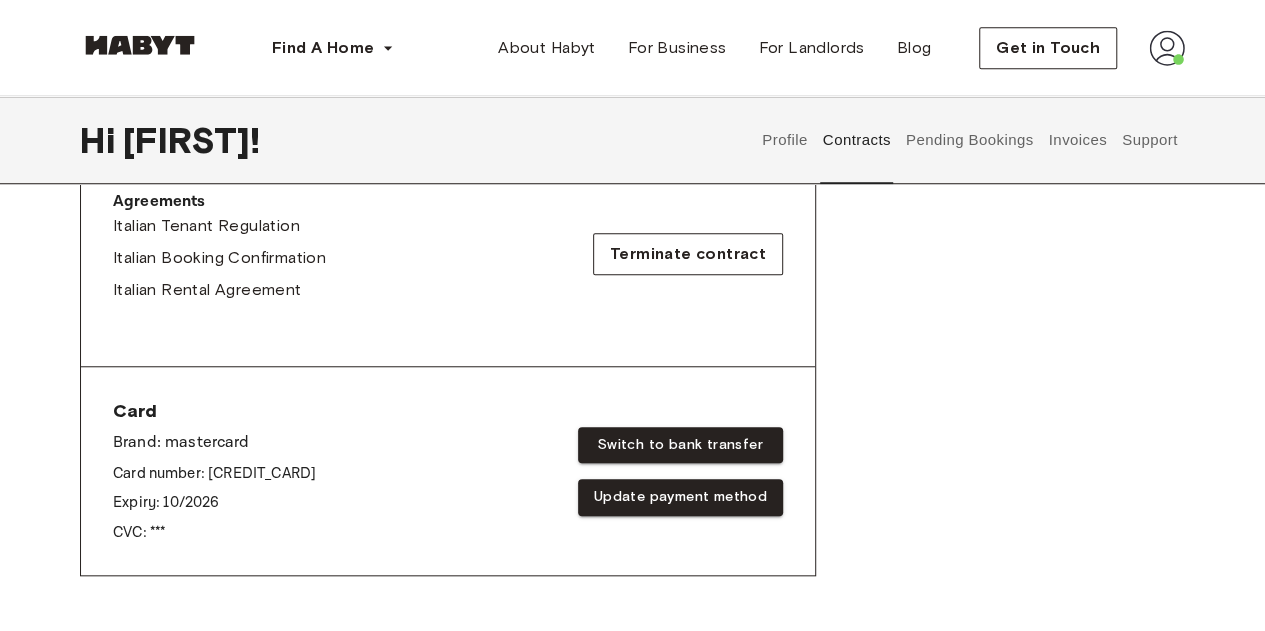 scroll, scrollTop: 678, scrollLeft: 0, axis: vertical 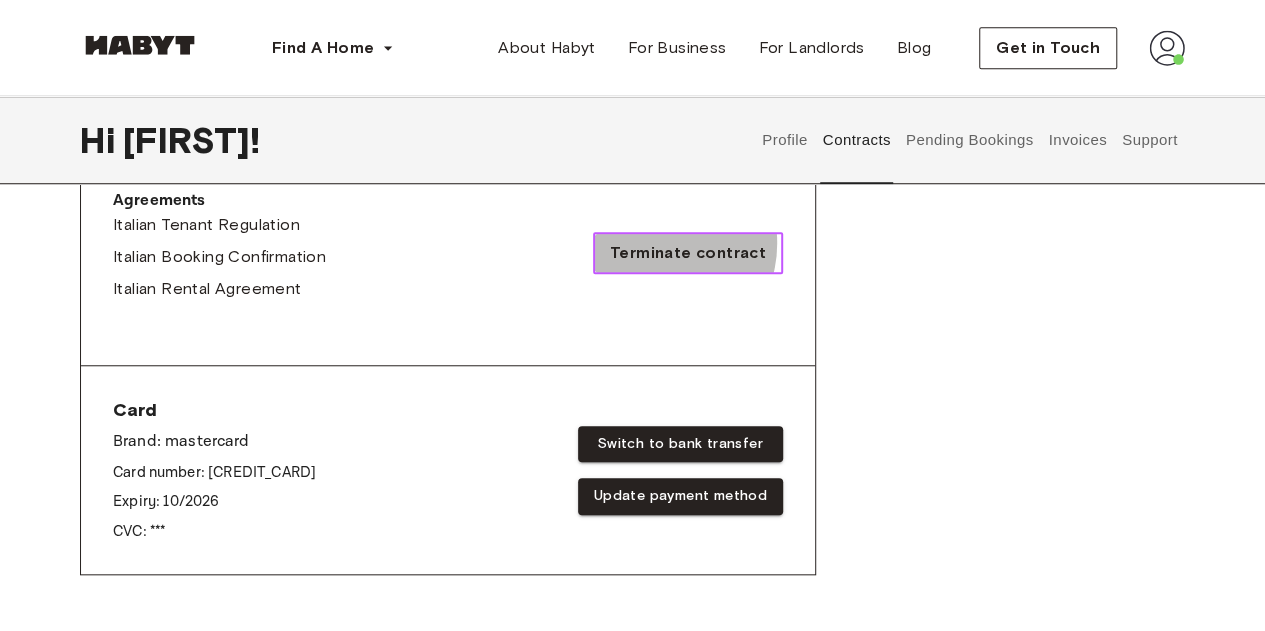 click on "Terminate contract" at bounding box center (688, 253) 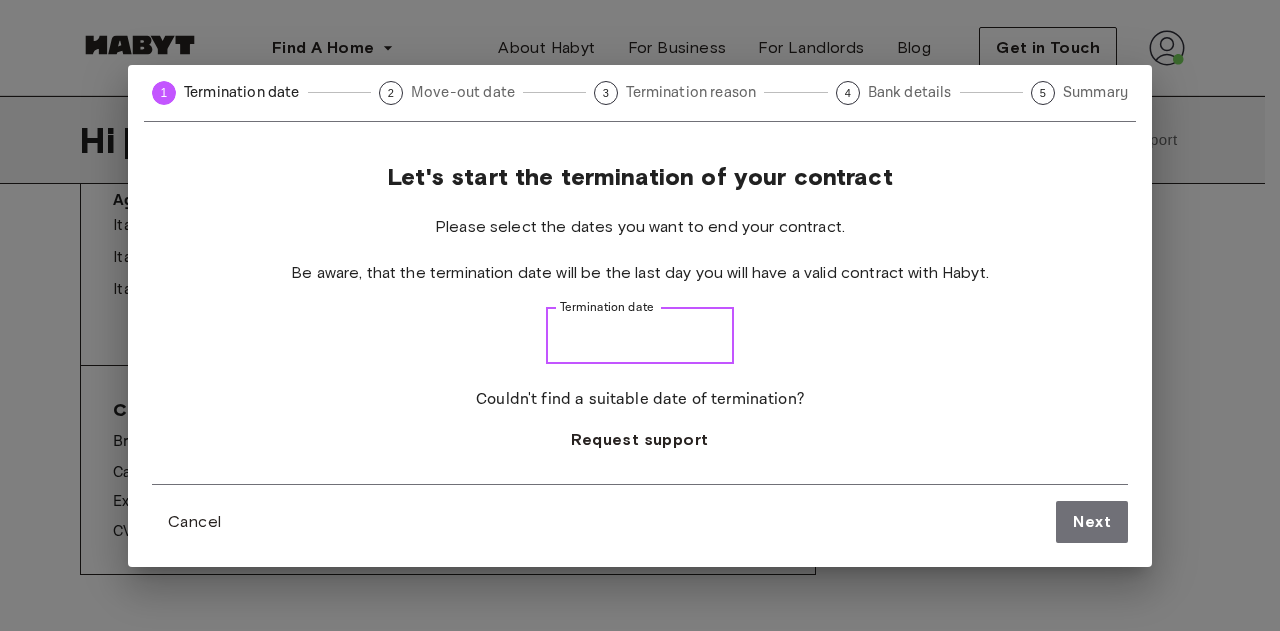 click on "Termination date" at bounding box center (640, 336) 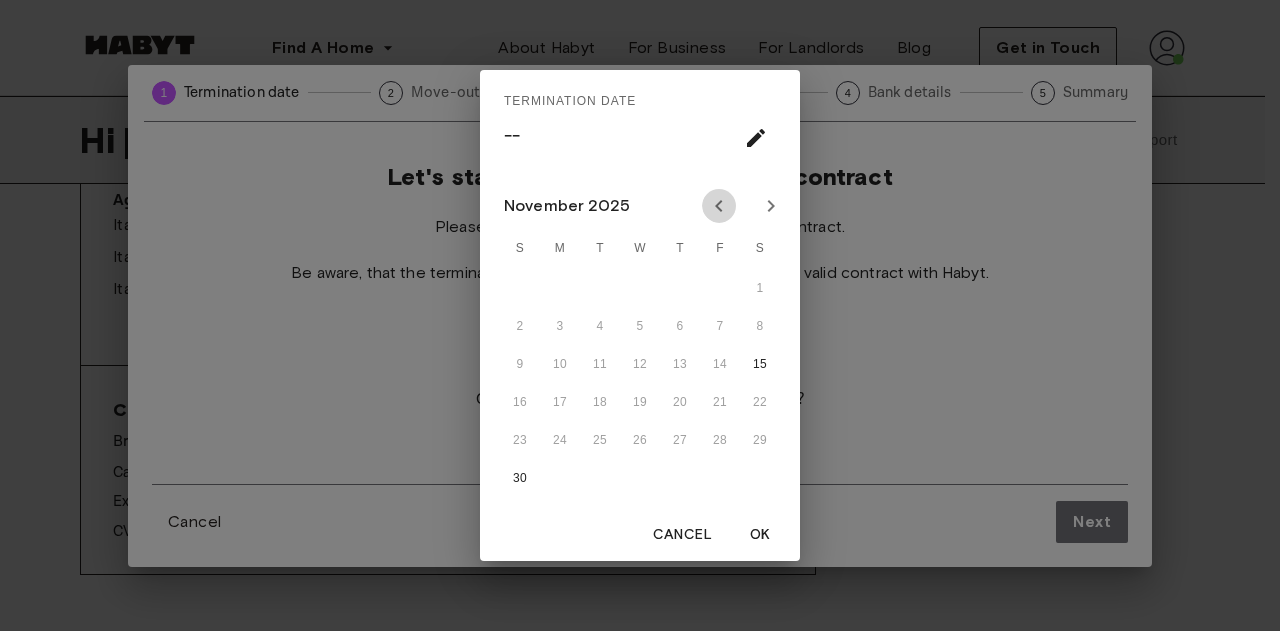 click 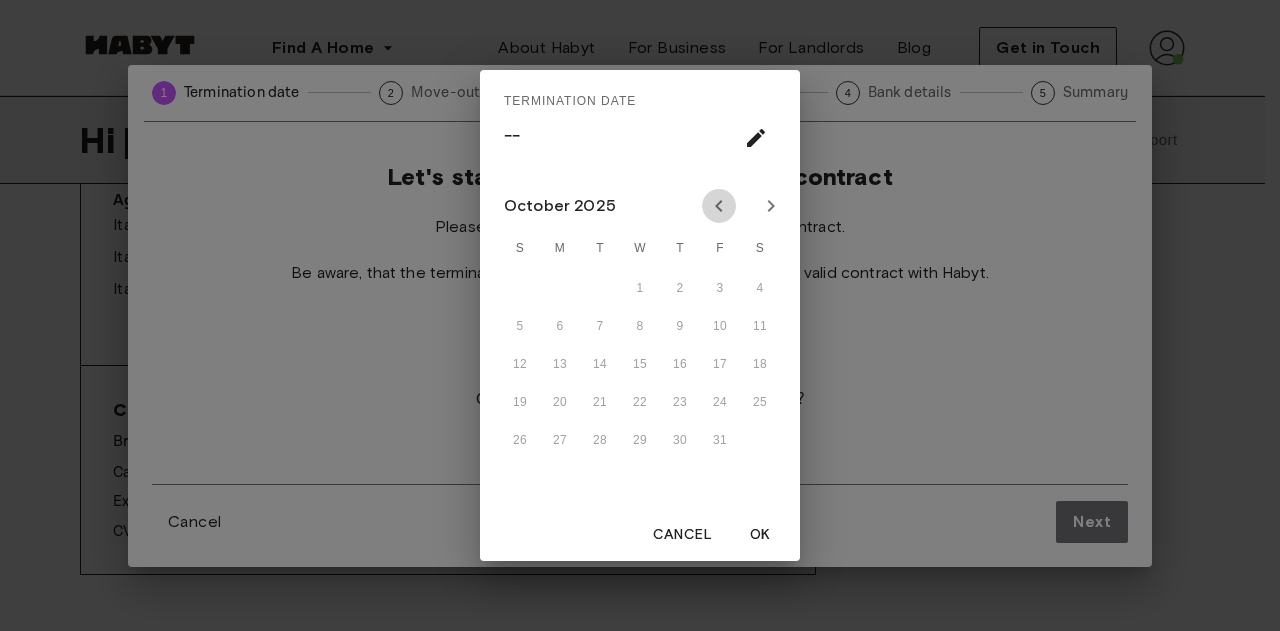 click 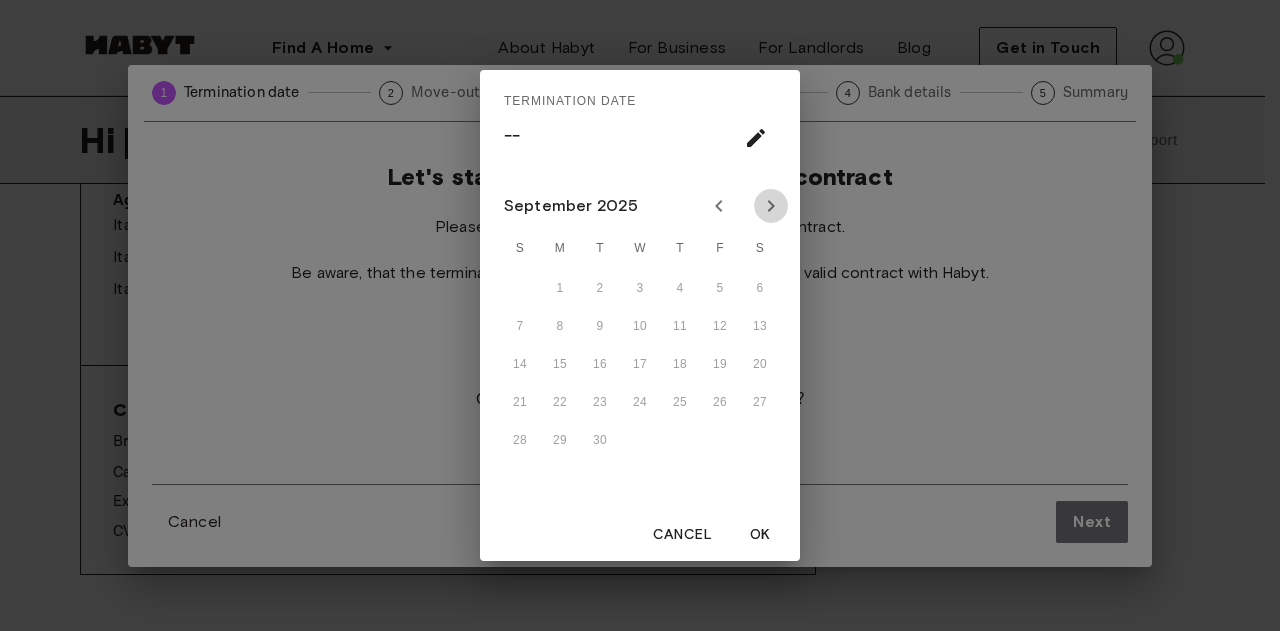 click 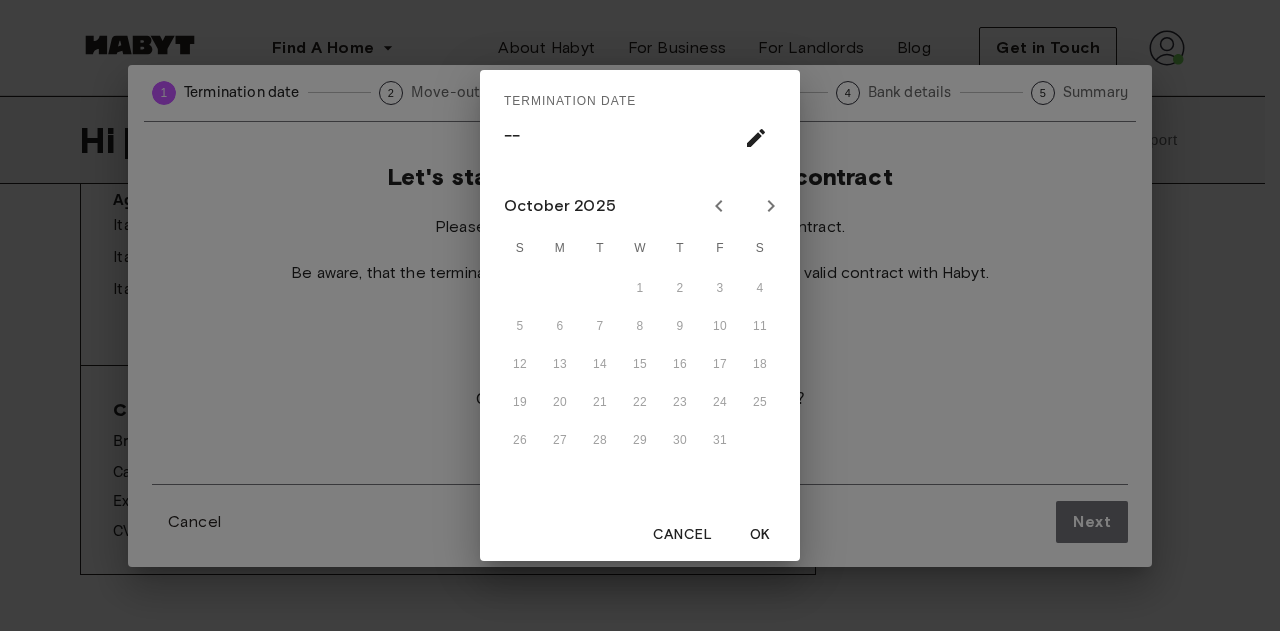 click 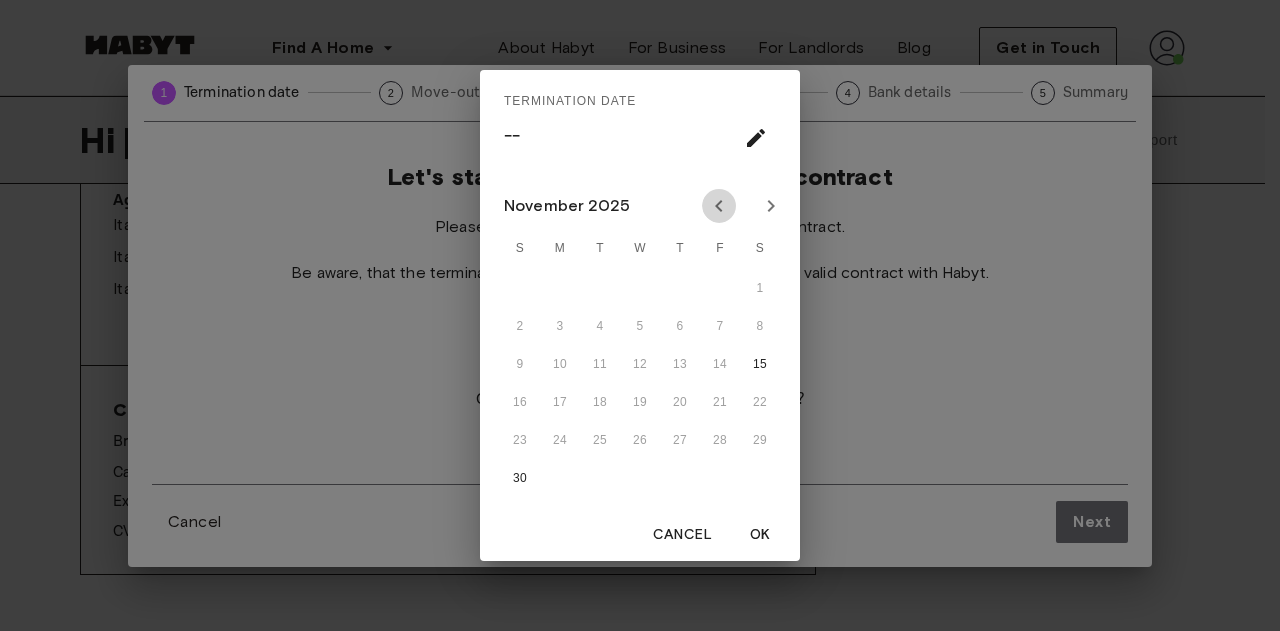click 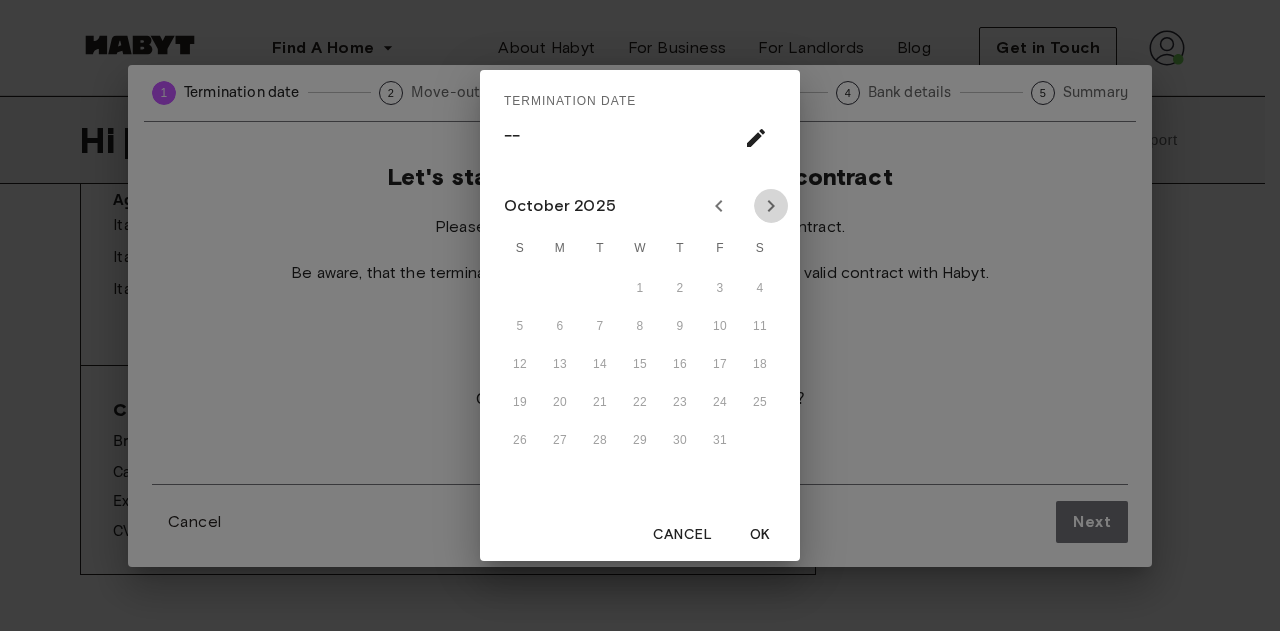 click 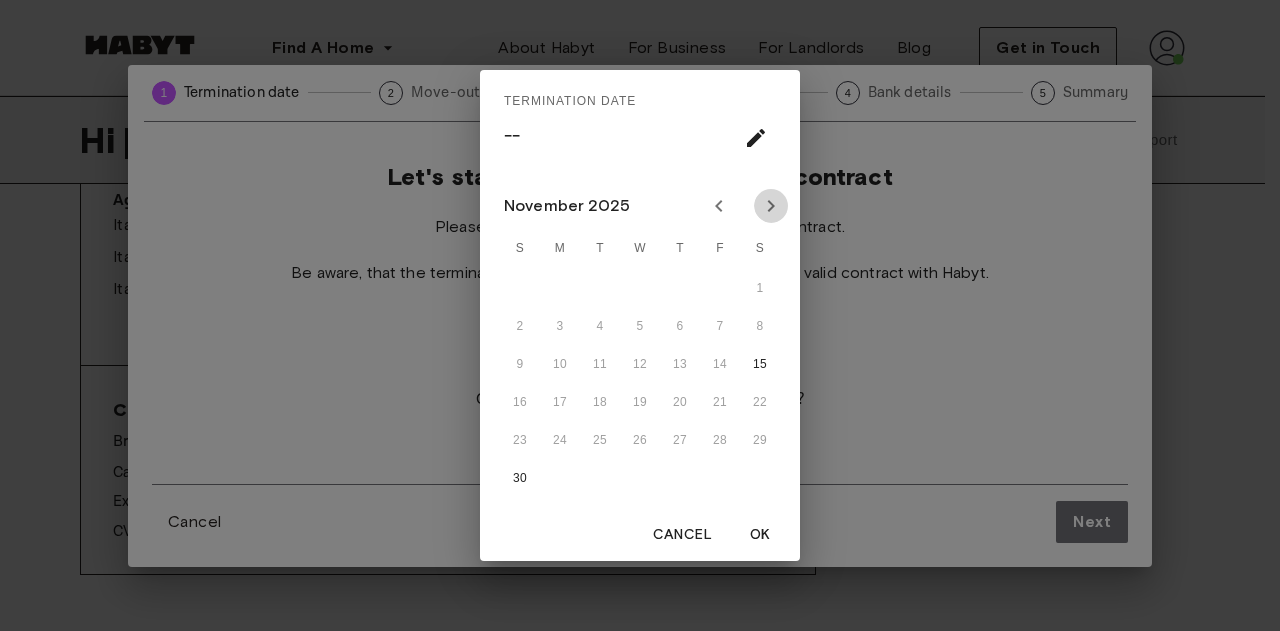 click 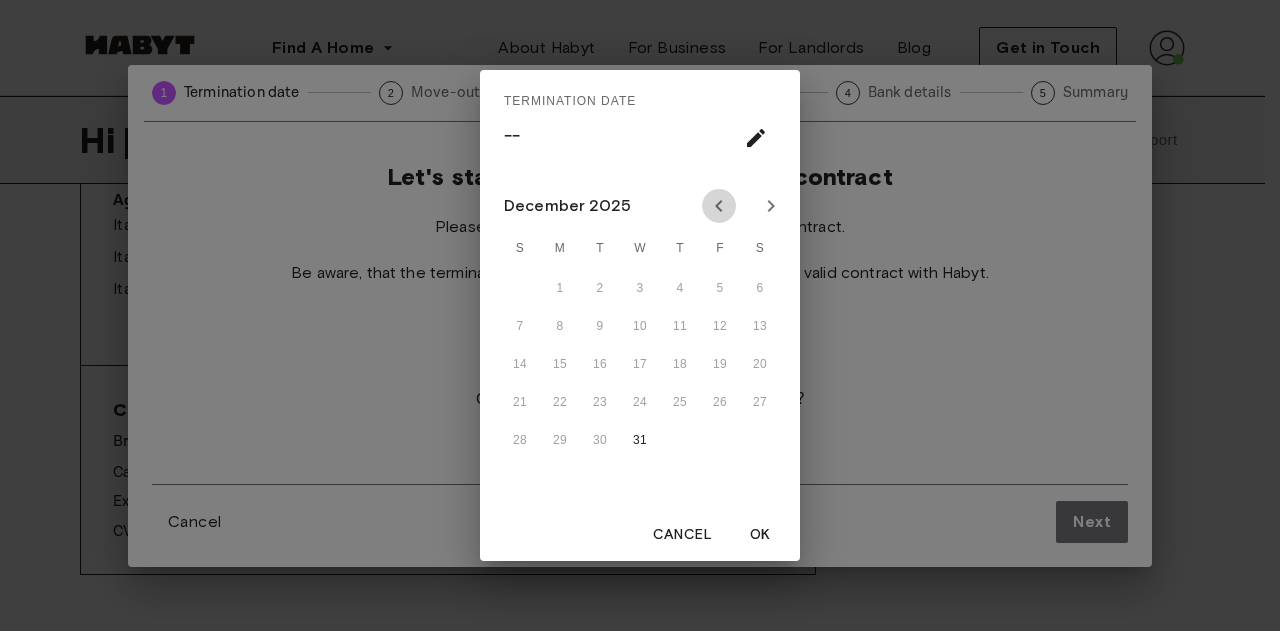 click 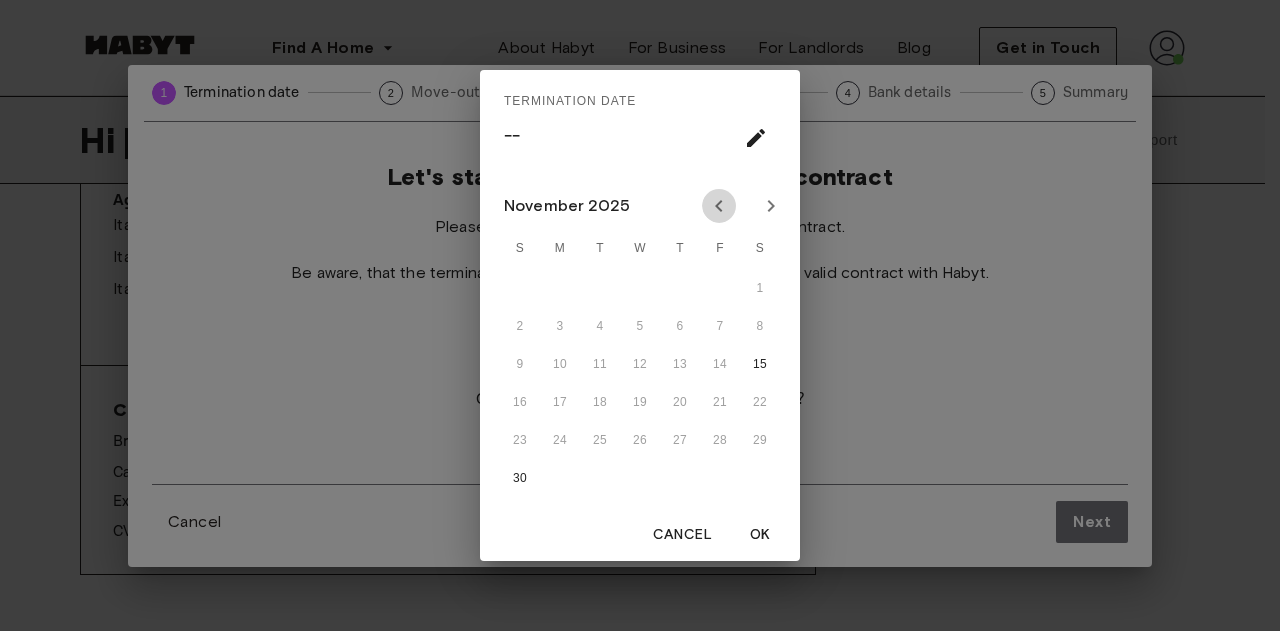 click 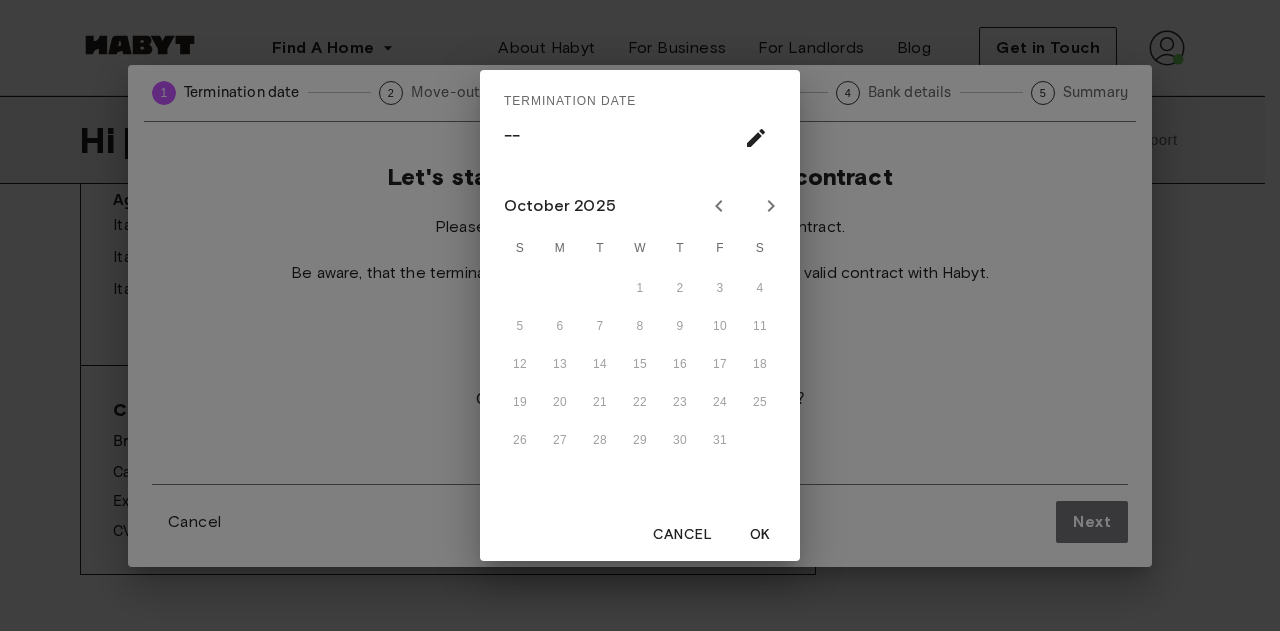 click 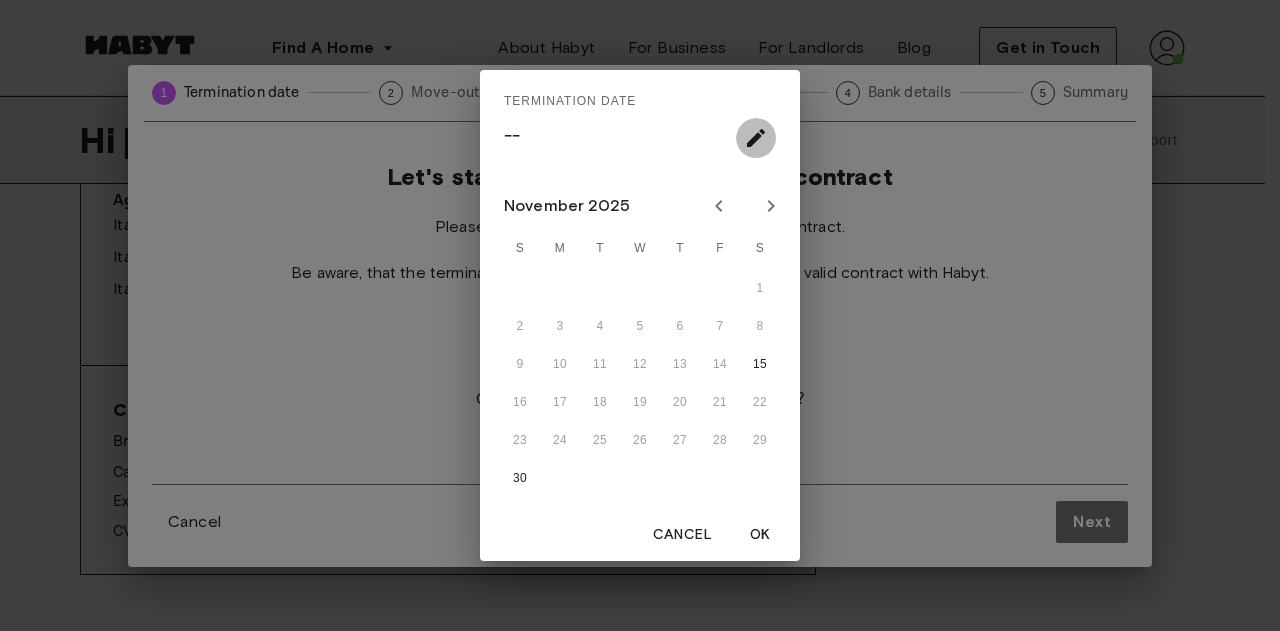 click 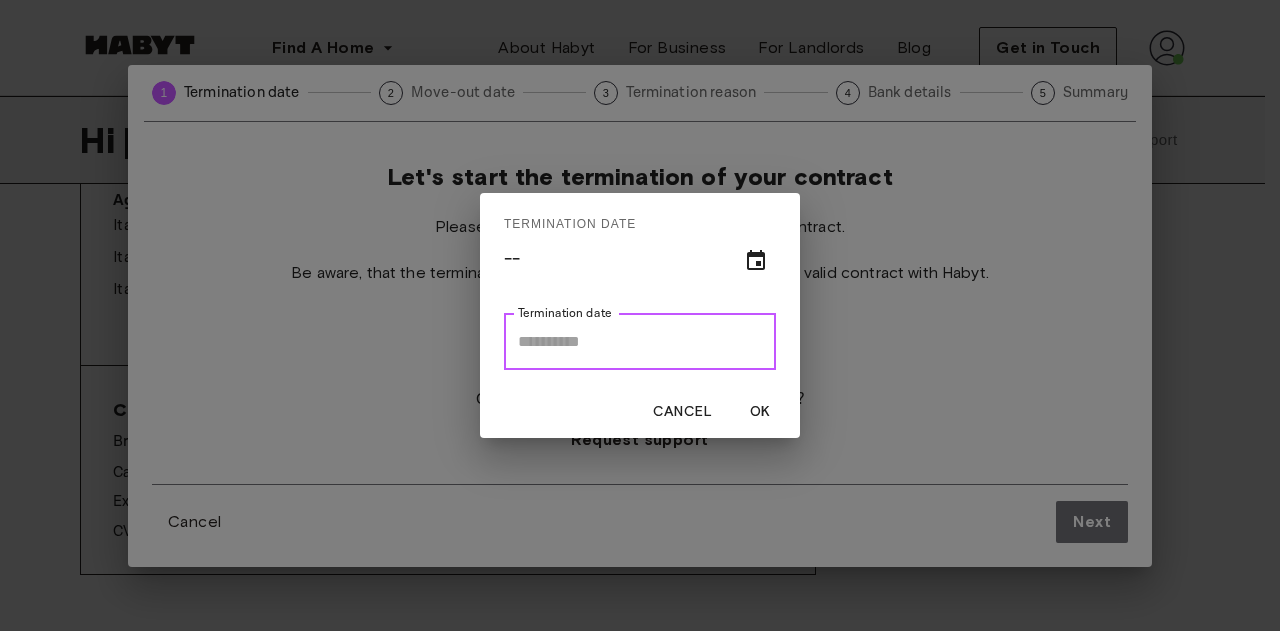 click on "Termination date" at bounding box center (640, 342) 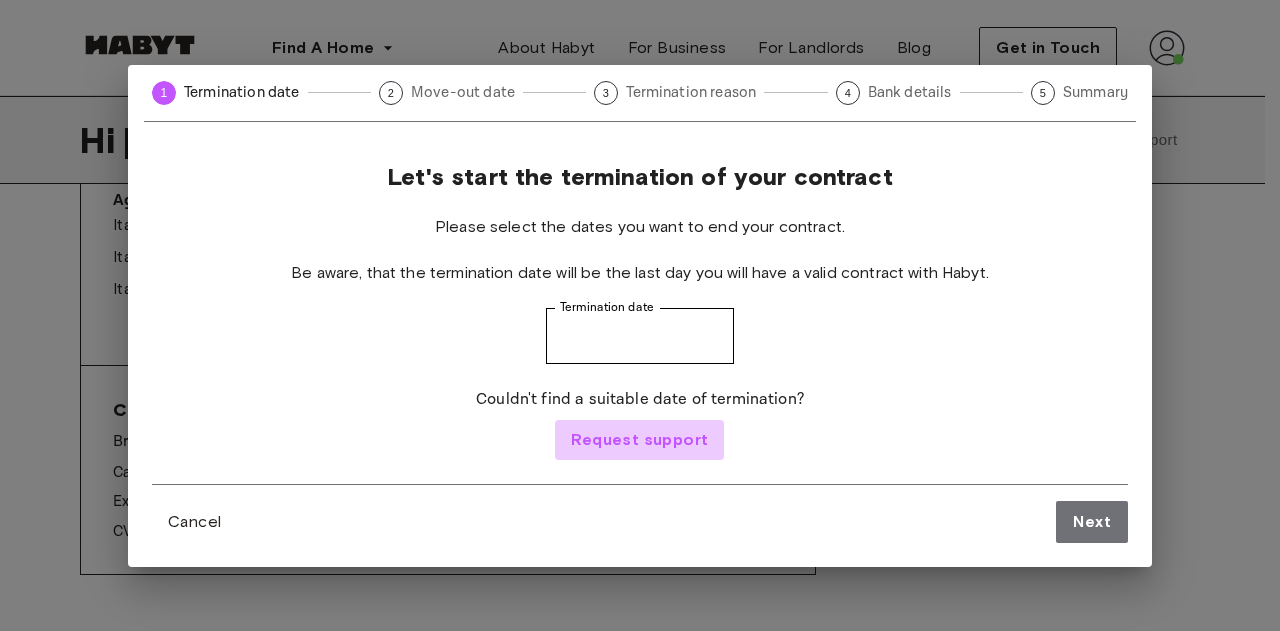 click on "Request support" at bounding box center (639, 440) 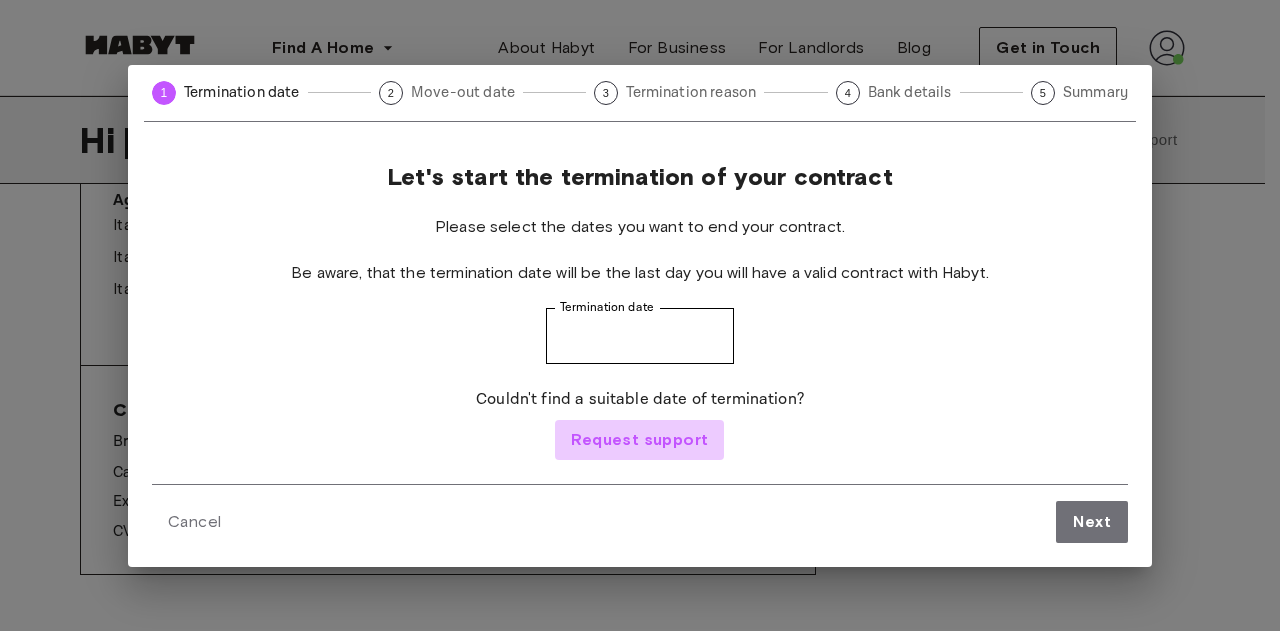 click on "Request support" at bounding box center (639, 440) 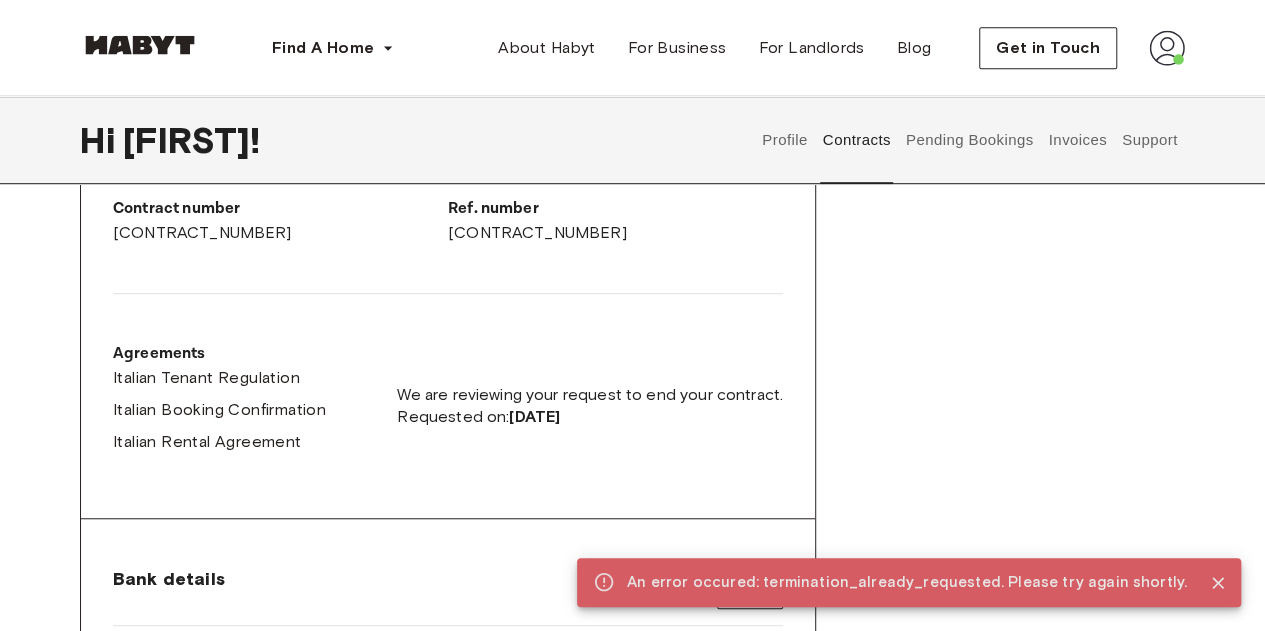 scroll, scrollTop: 526, scrollLeft: 0, axis: vertical 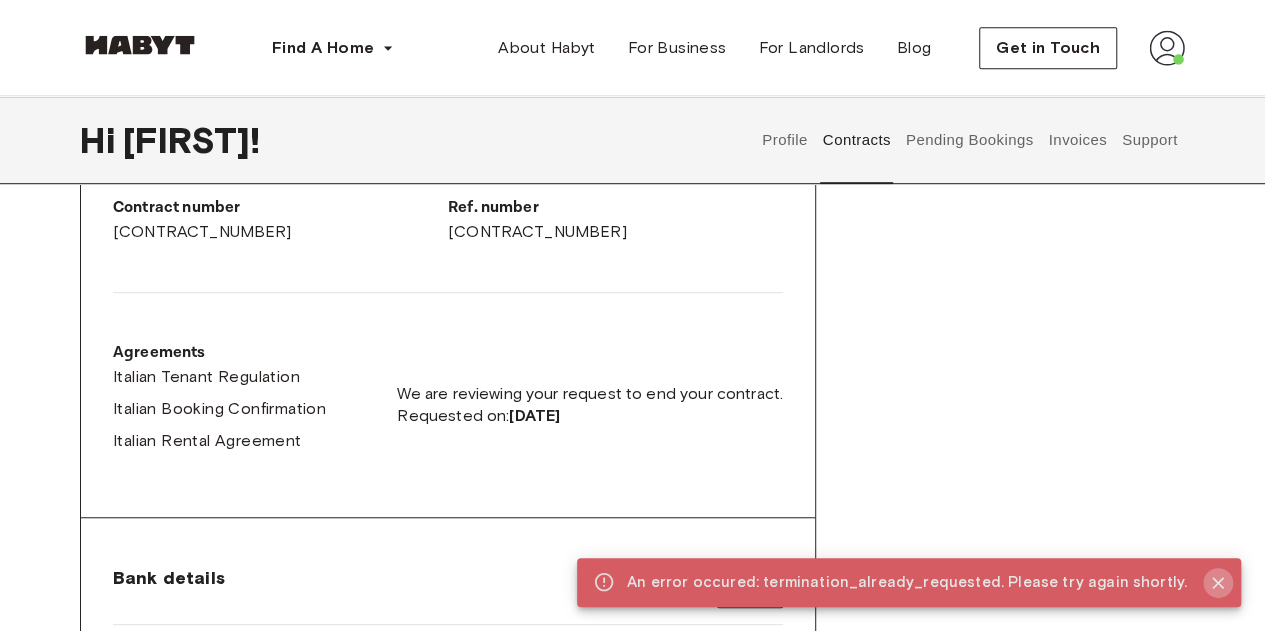 click 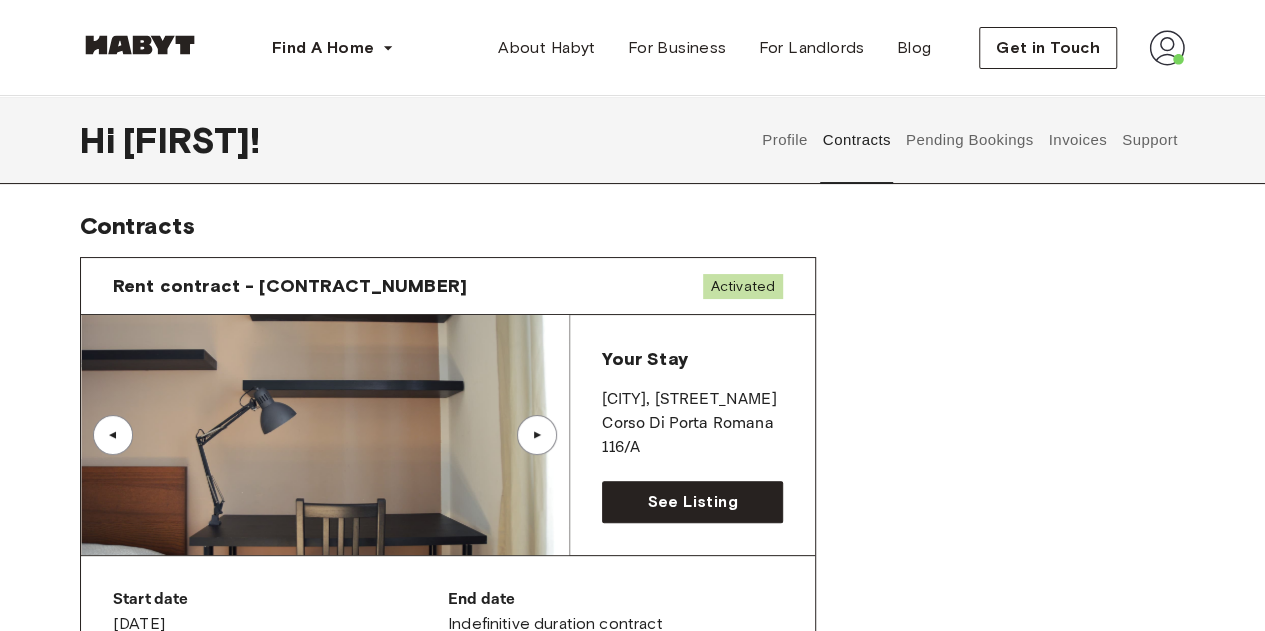 scroll, scrollTop: 0, scrollLeft: 0, axis: both 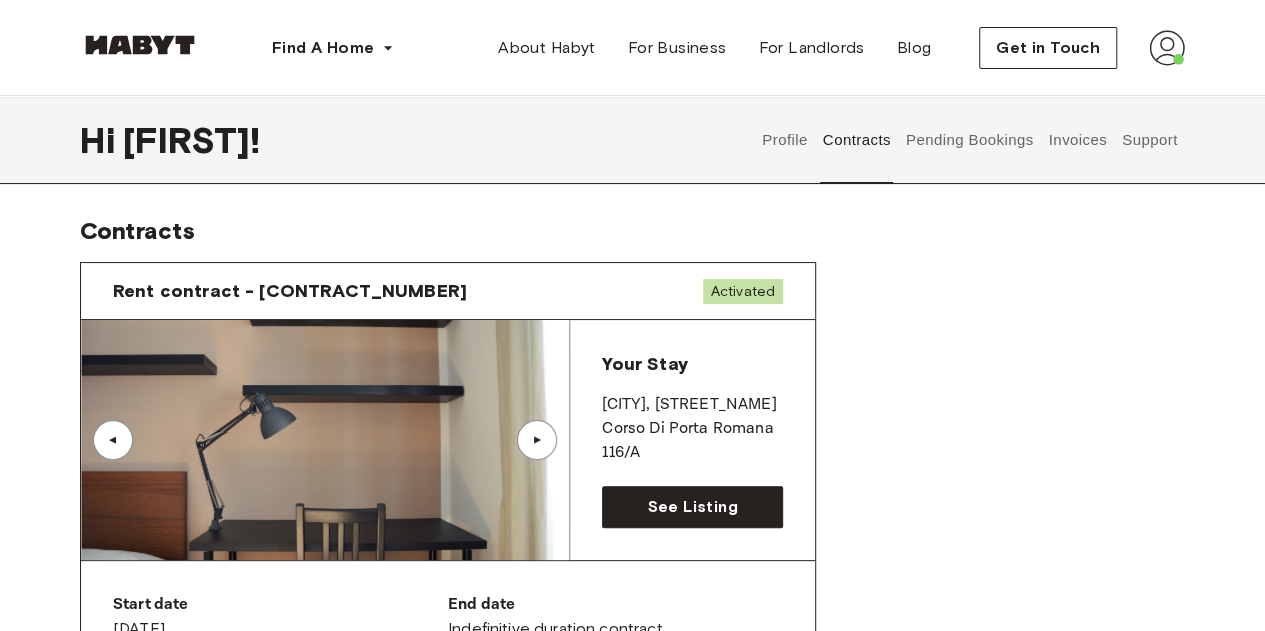 click on "▲" at bounding box center [537, 440] 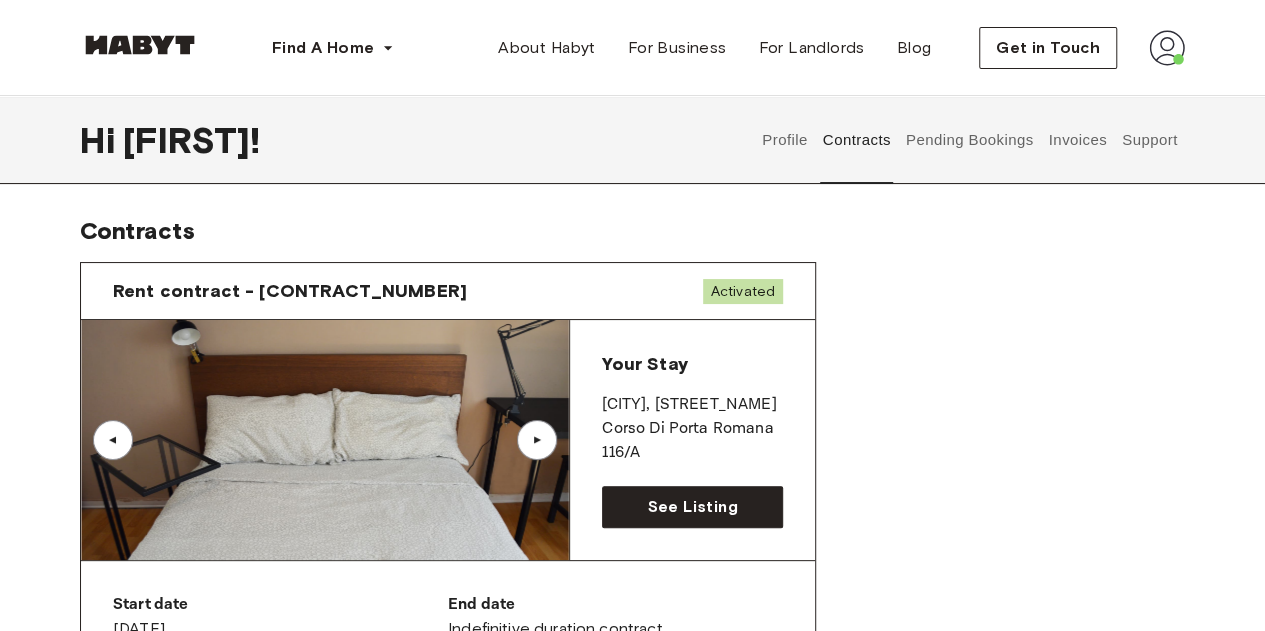 click on "▲" at bounding box center [537, 440] 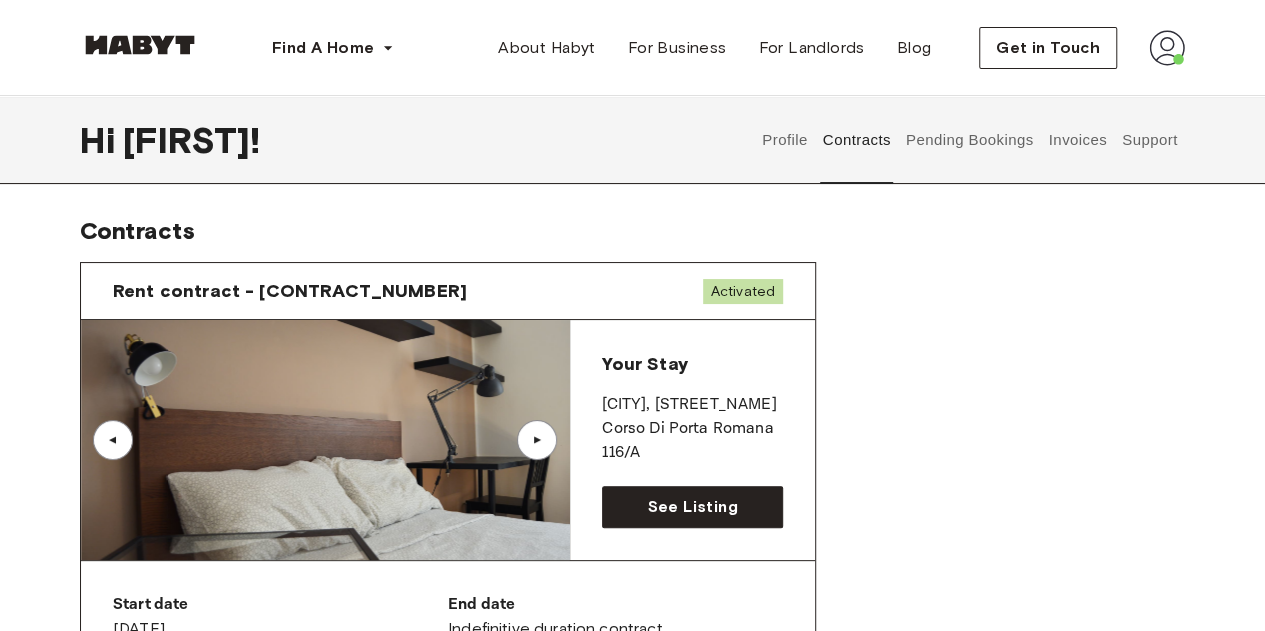 click on "▲" at bounding box center [537, 440] 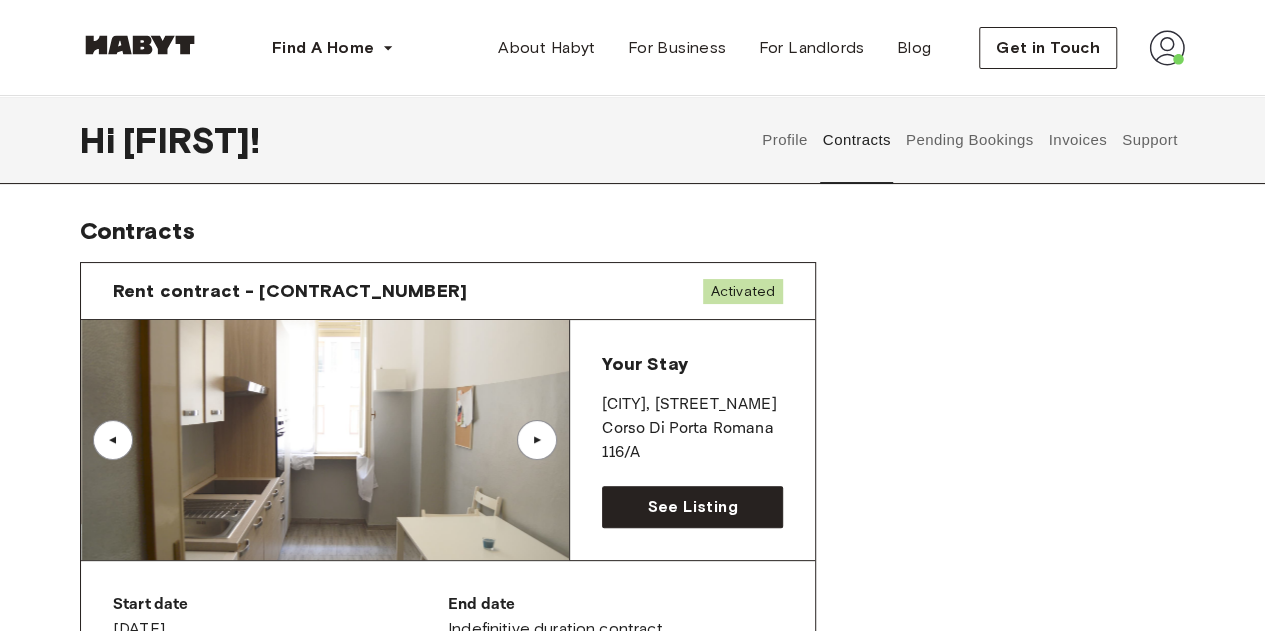 click on "▲" at bounding box center [537, 440] 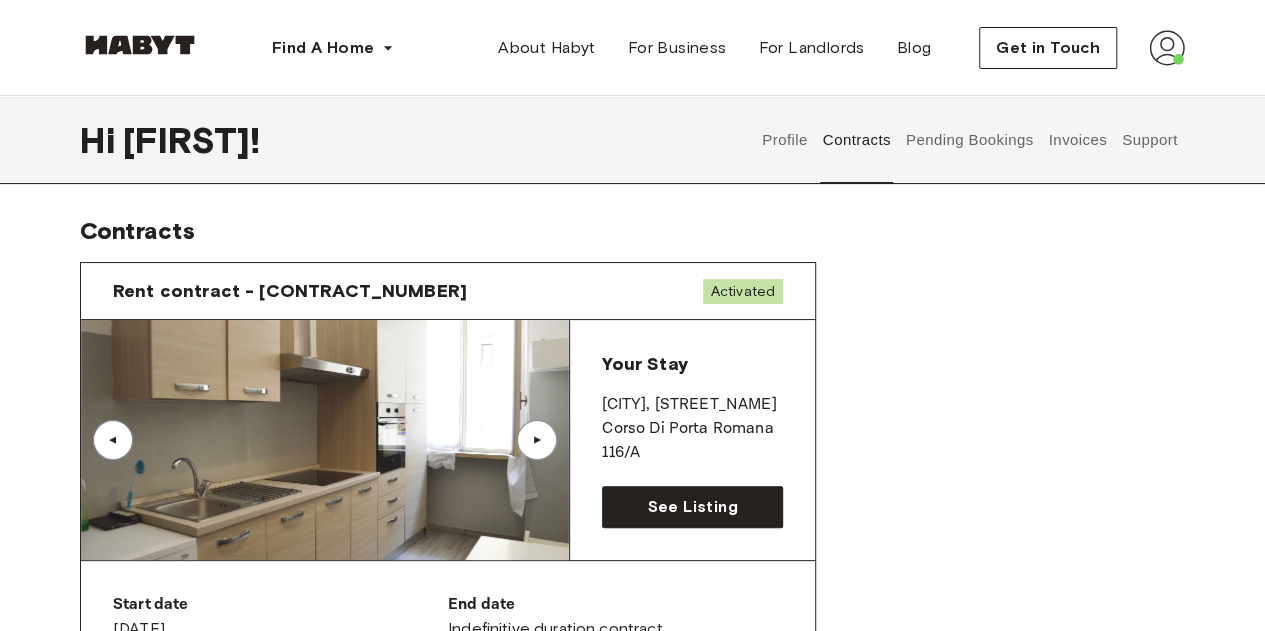 click on "▲" at bounding box center (537, 440) 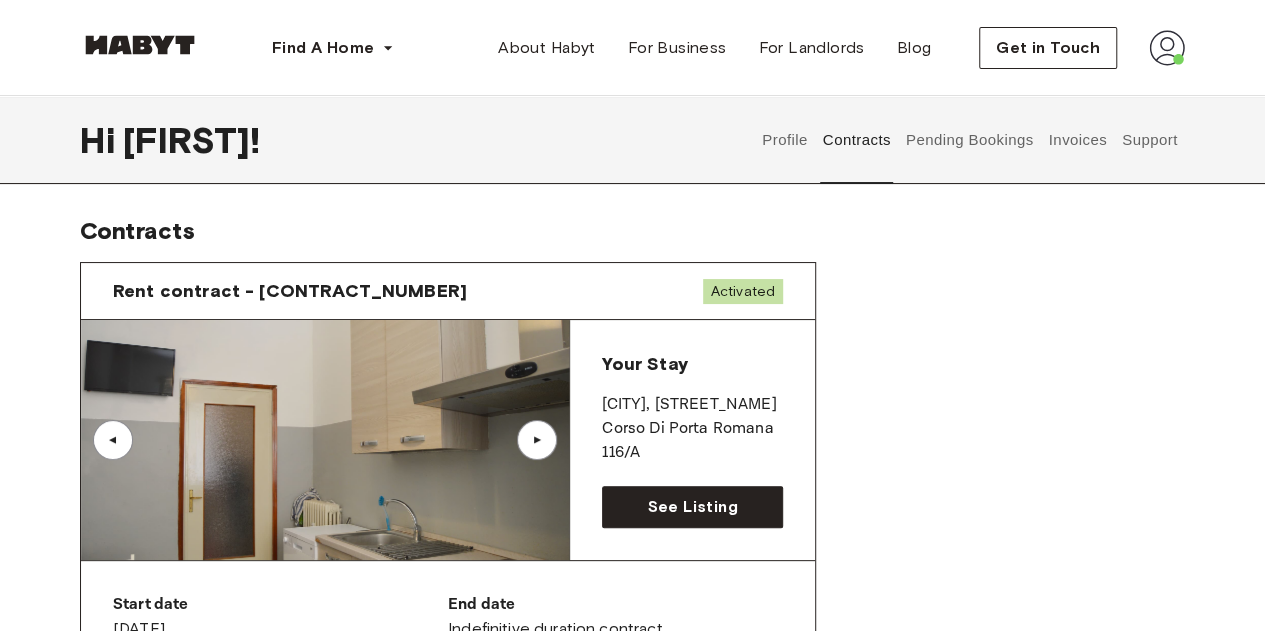 click on "▲" at bounding box center (113, 440) 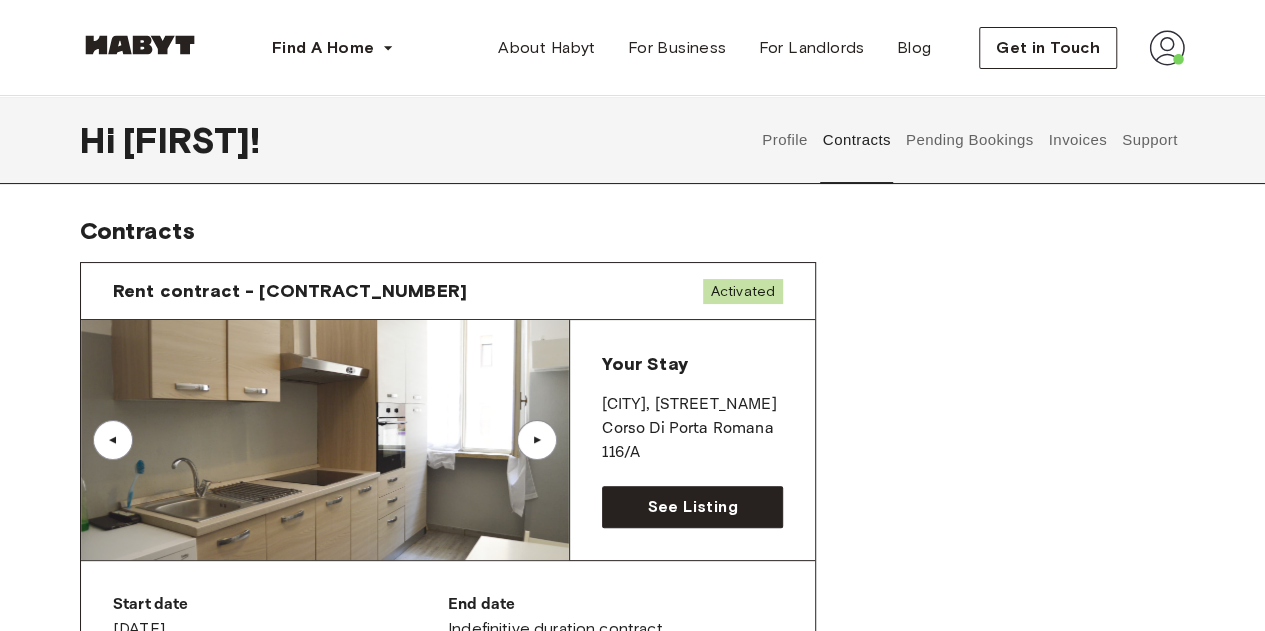 click on "▲" at bounding box center [537, 440] 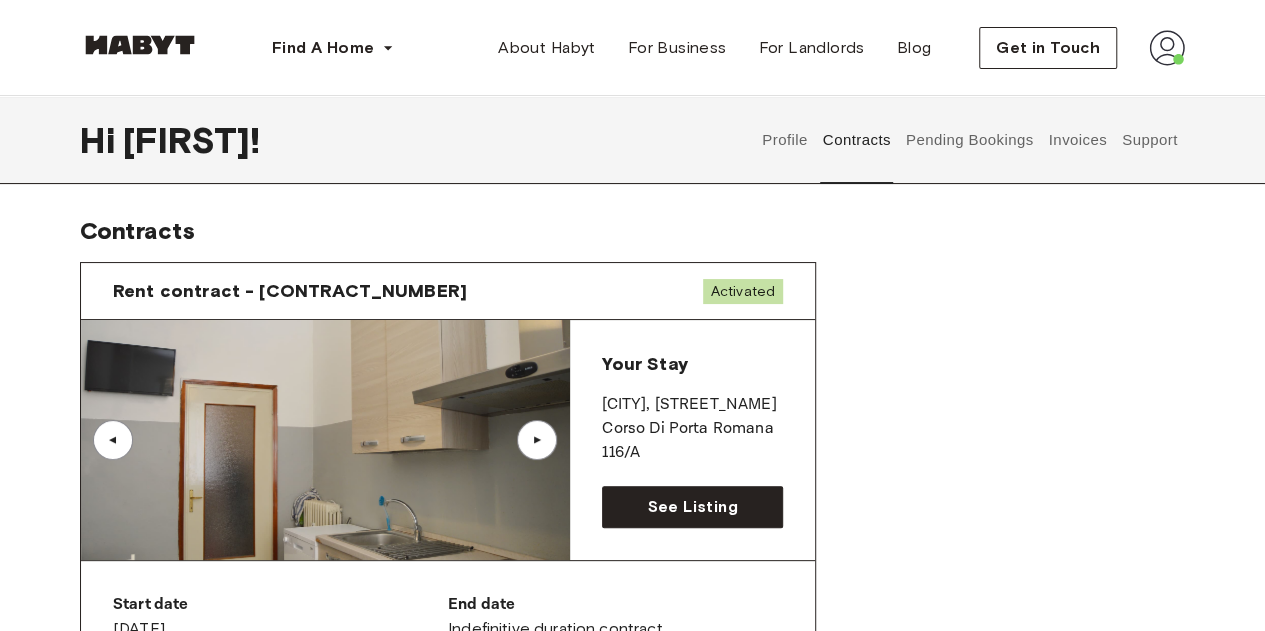 click on "▲" at bounding box center [537, 440] 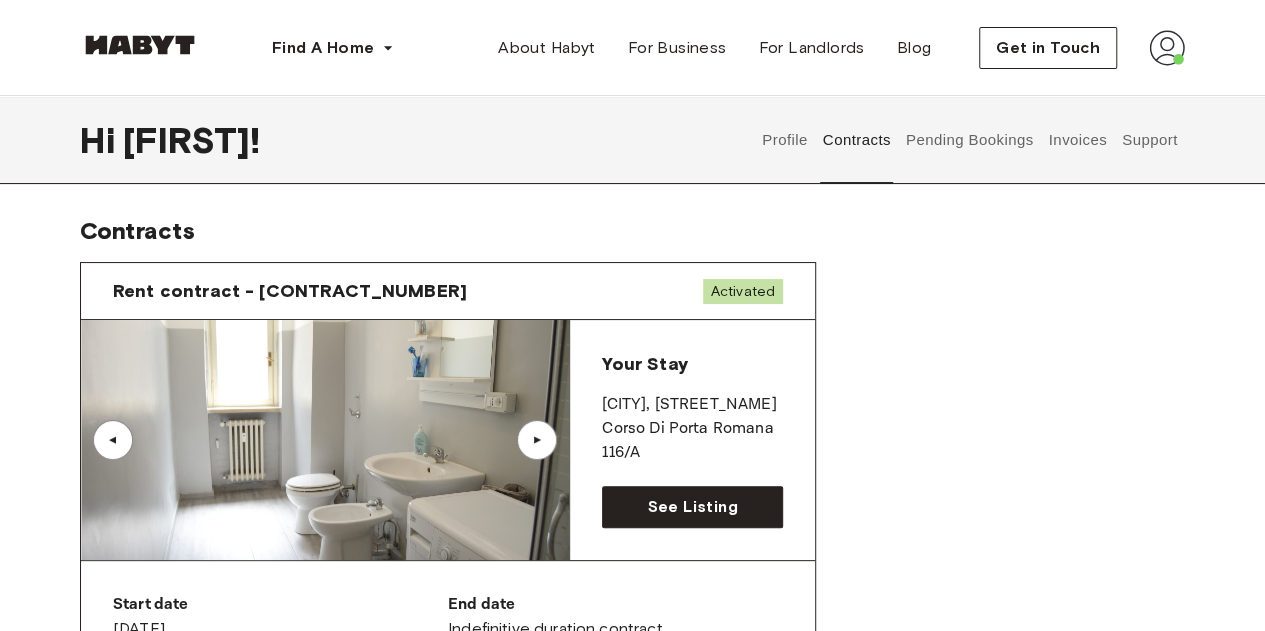 click on "▲" at bounding box center (537, 440) 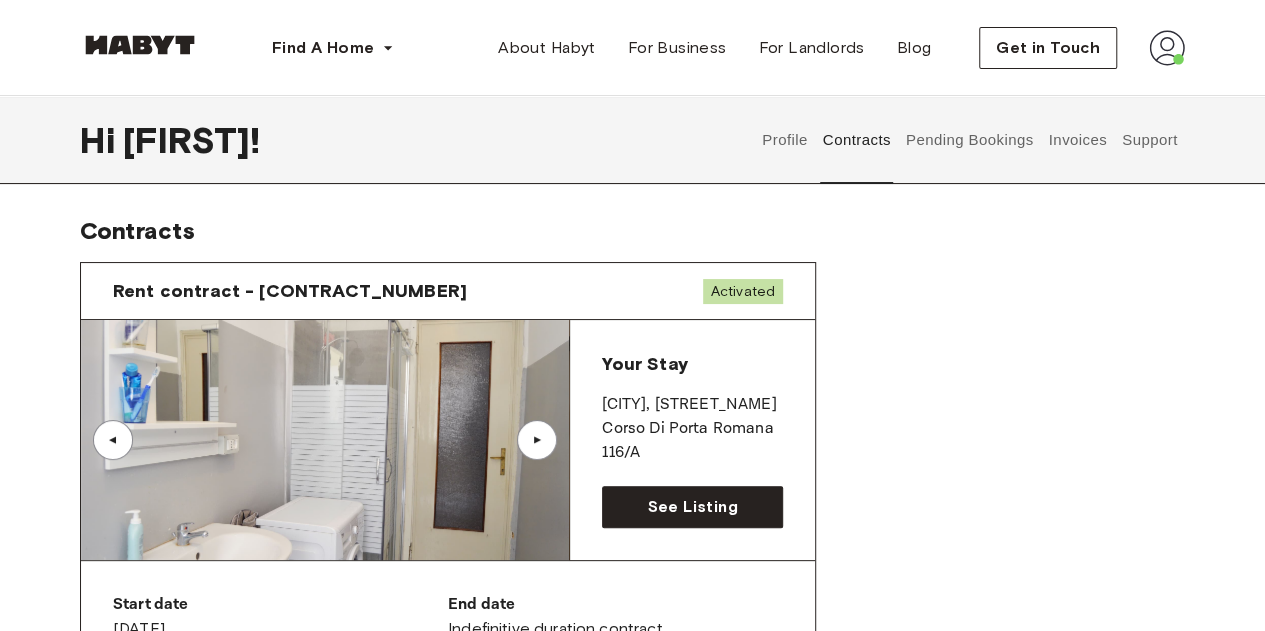 click on "▲" at bounding box center [537, 440] 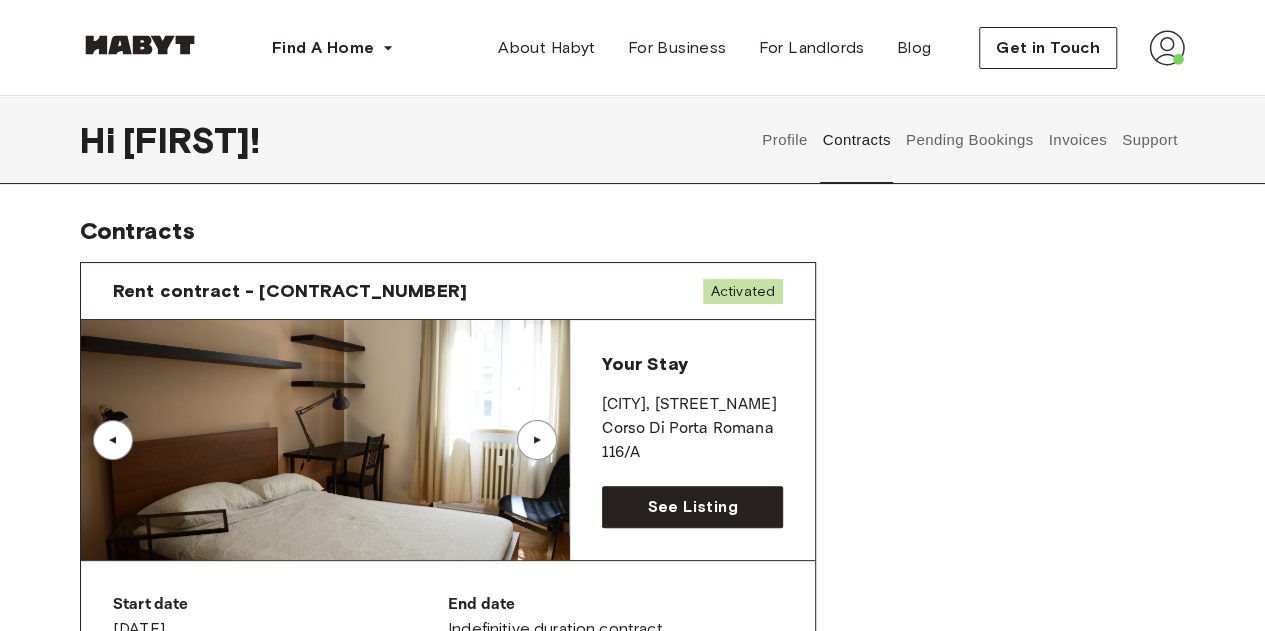 click on "▲" at bounding box center [537, 440] 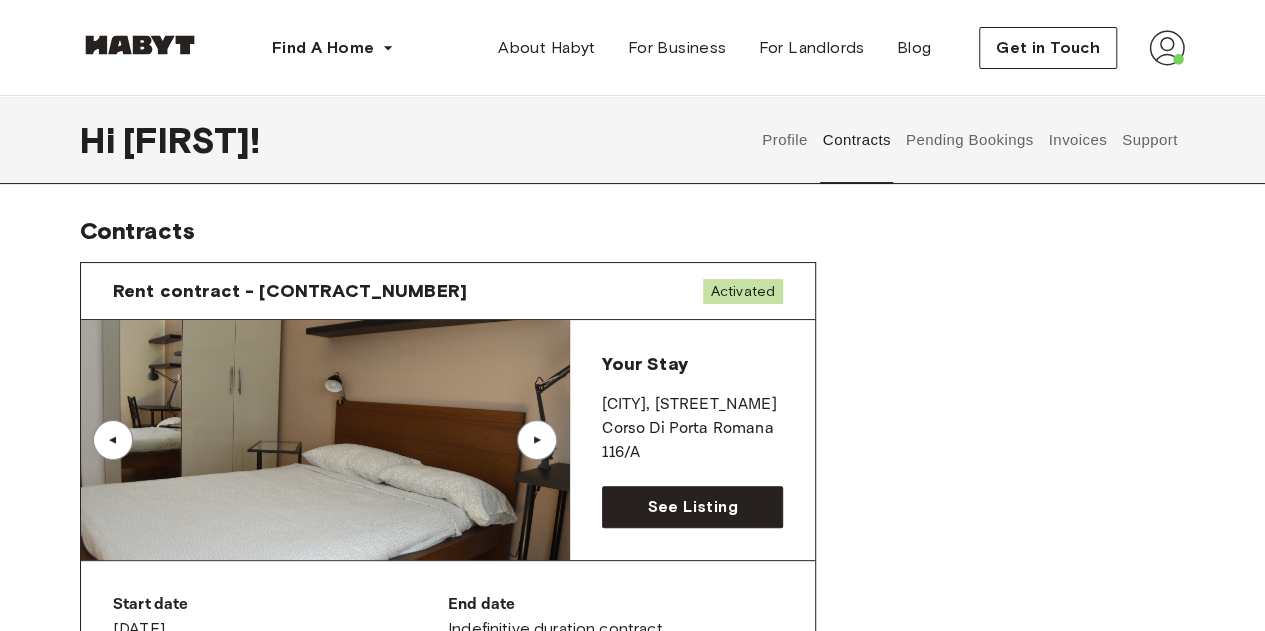 click on "▲" at bounding box center [537, 440] 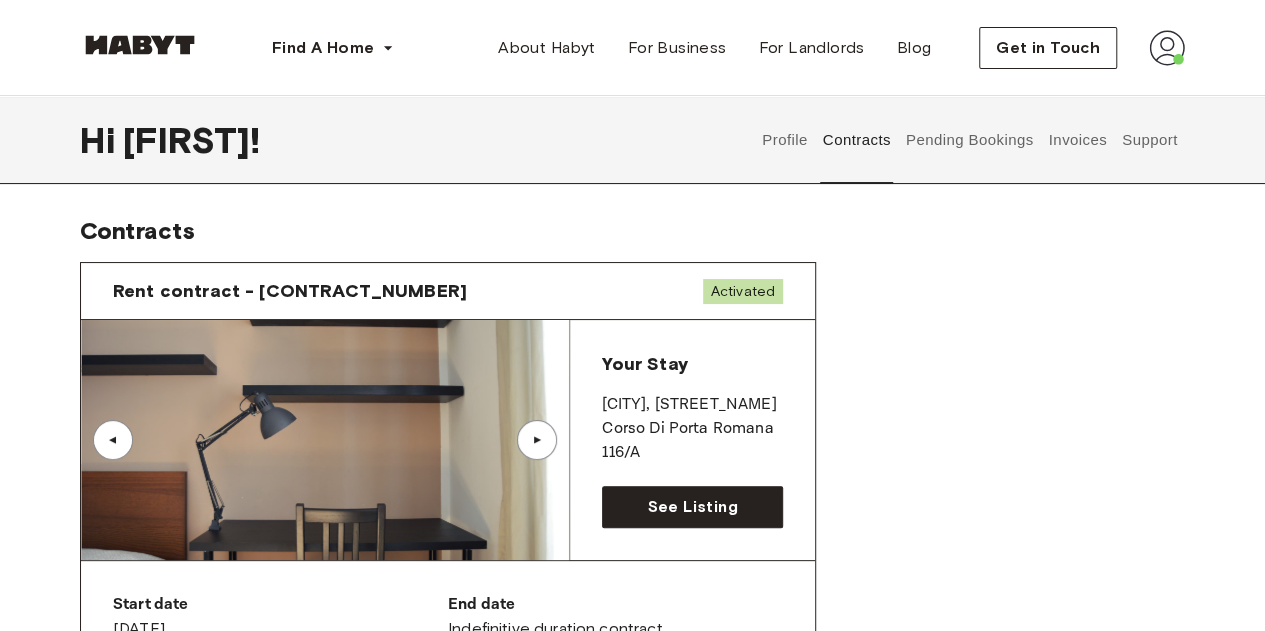 click on "▲" at bounding box center (537, 440) 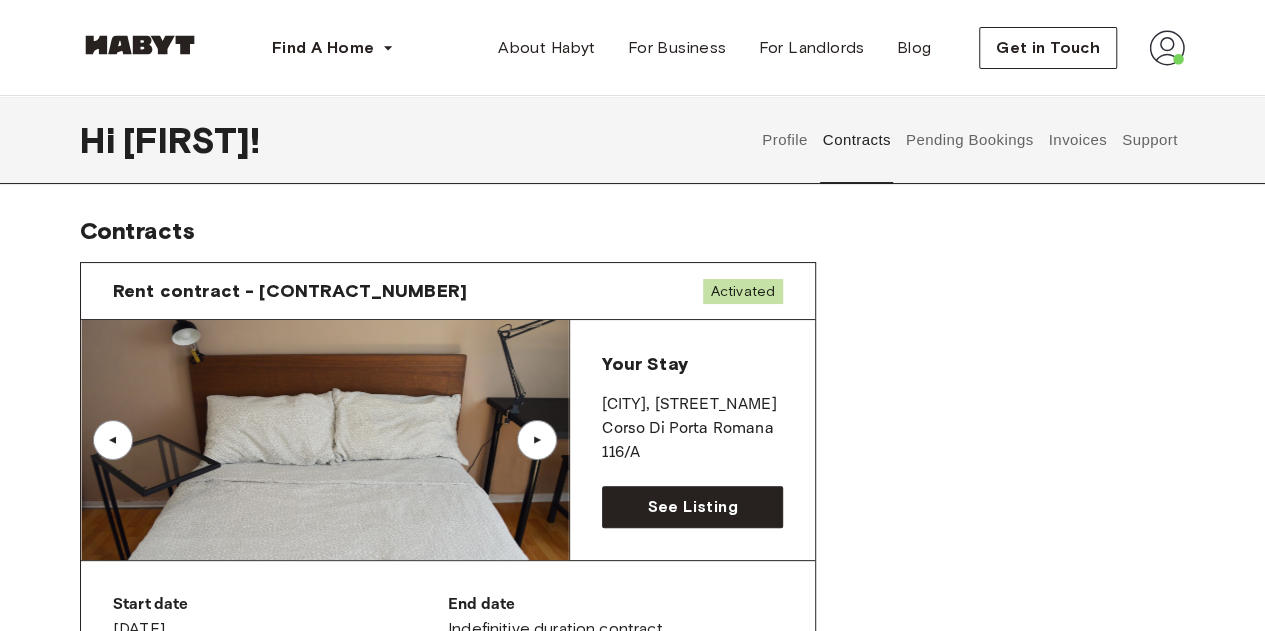 click on "▲" at bounding box center [537, 440] 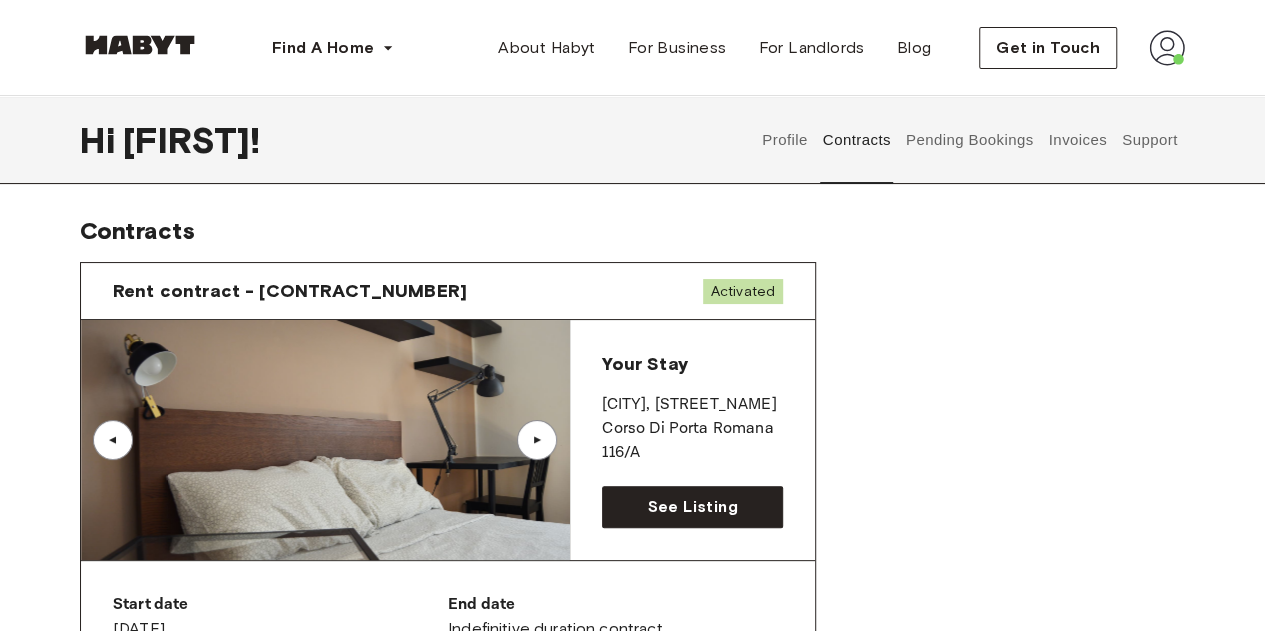 click on "▲" at bounding box center (537, 440) 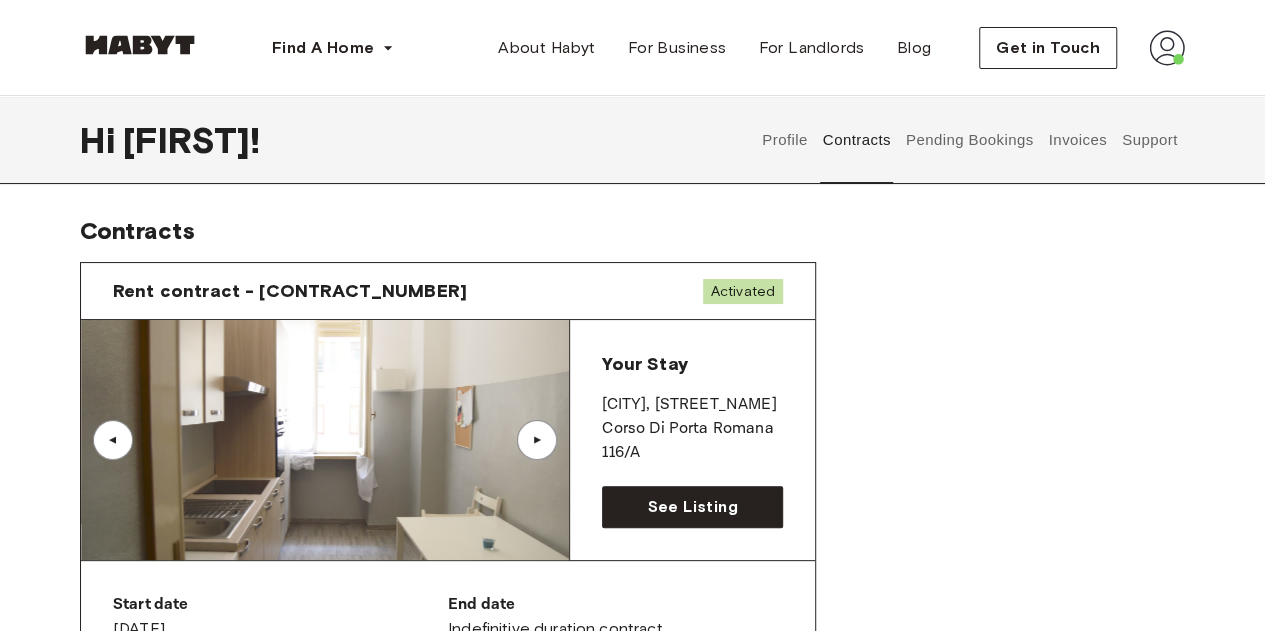 click on "▲" at bounding box center (537, 440) 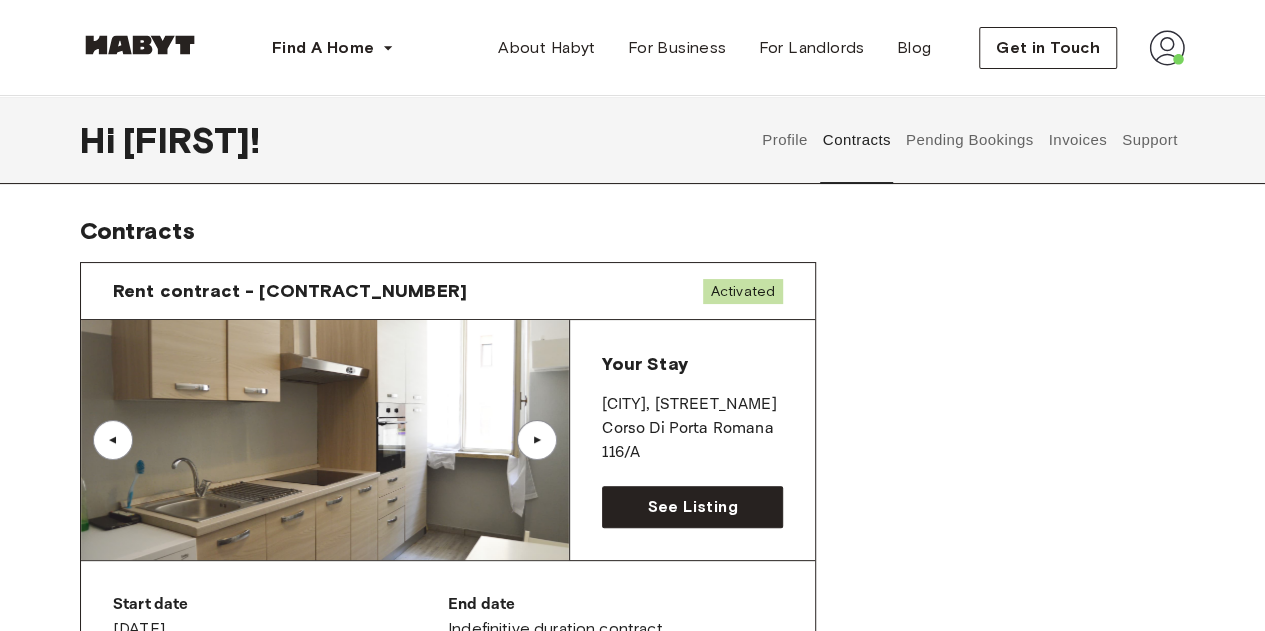 click on "▲" at bounding box center (537, 440) 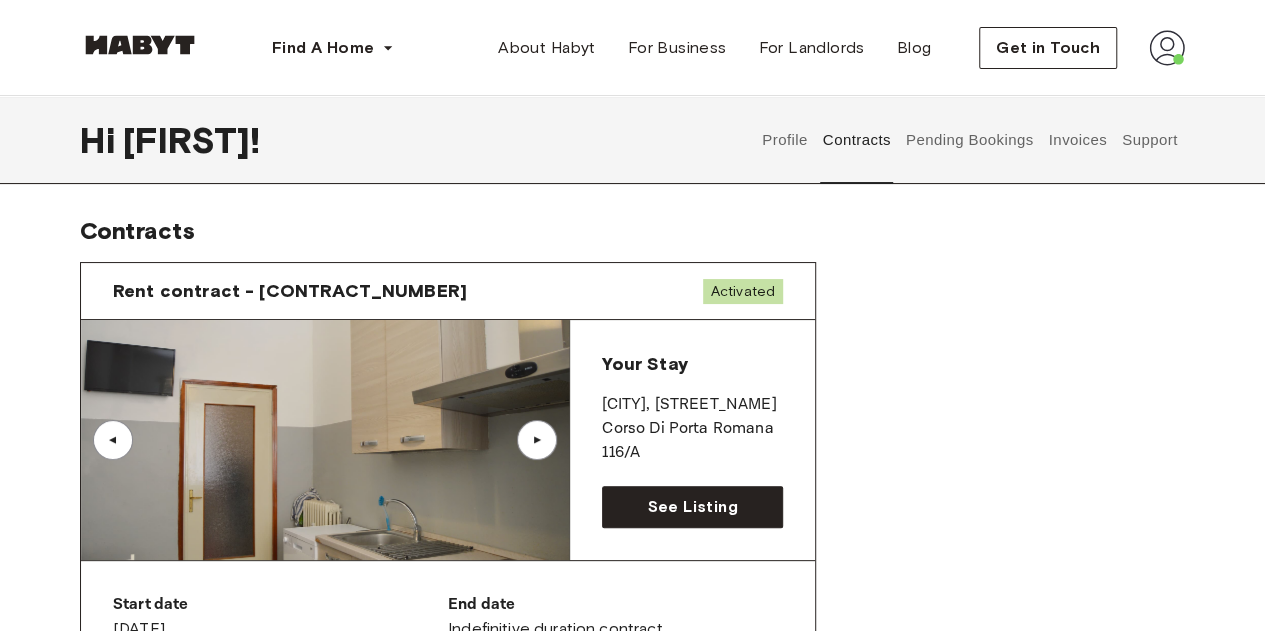 click on "▲" at bounding box center [537, 440] 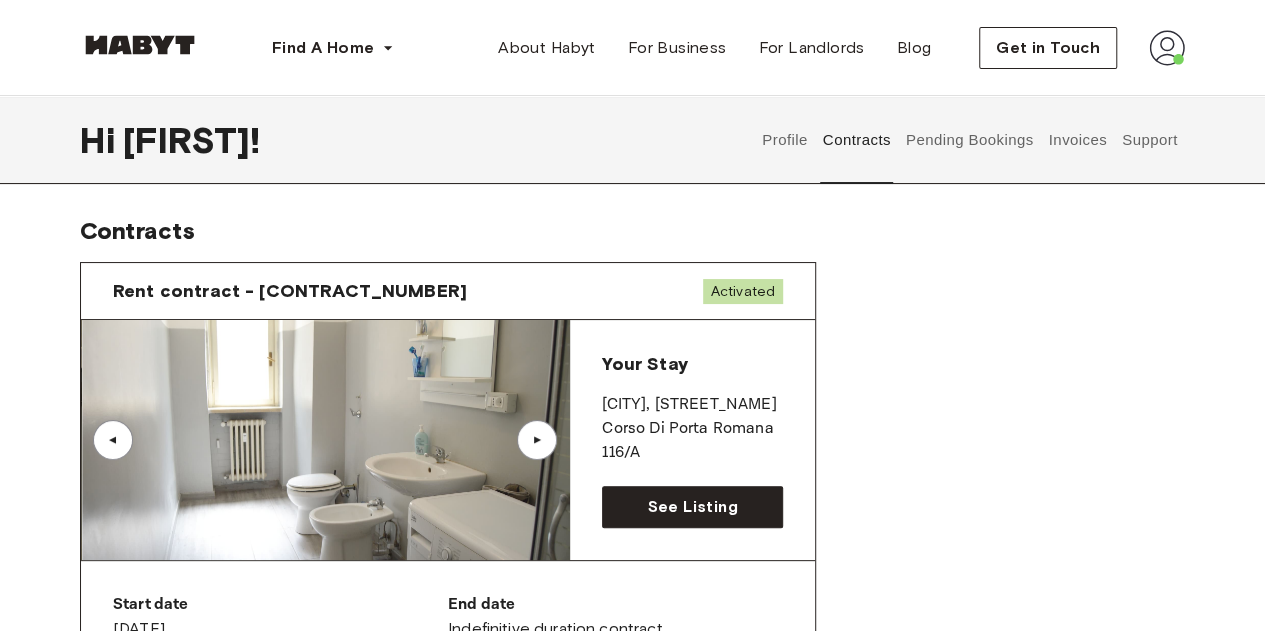 click on "▲" at bounding box center [537, 440] 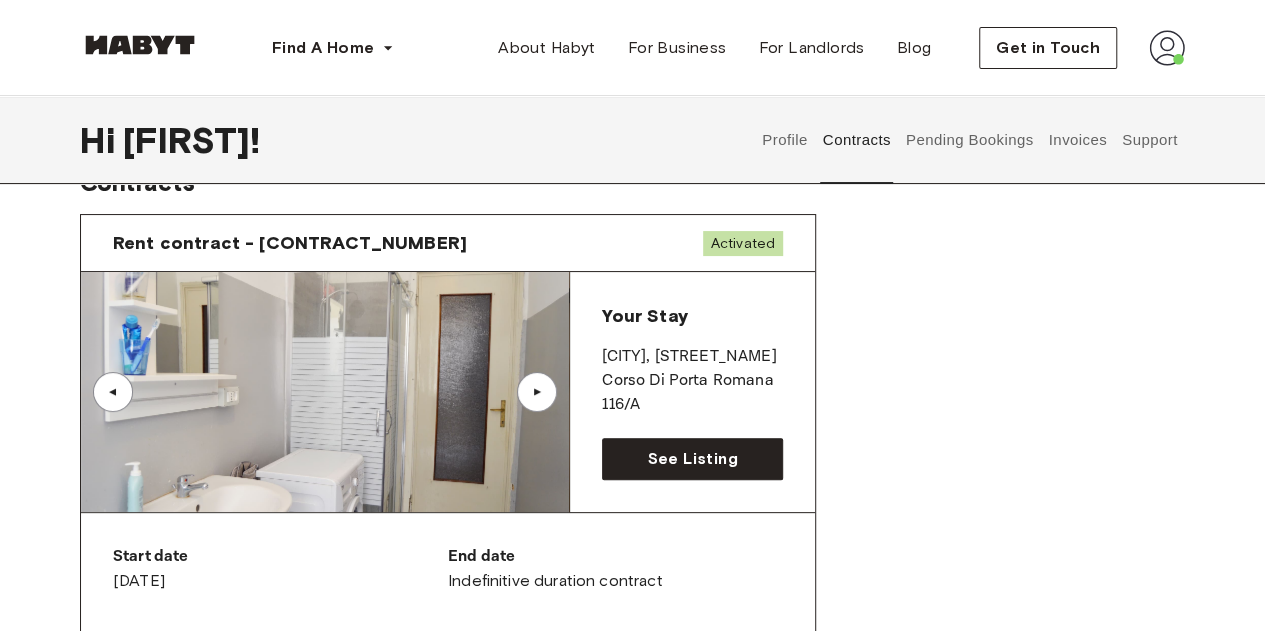 scroll, scrollTop: 0, scrollLeft: 0, axis: both 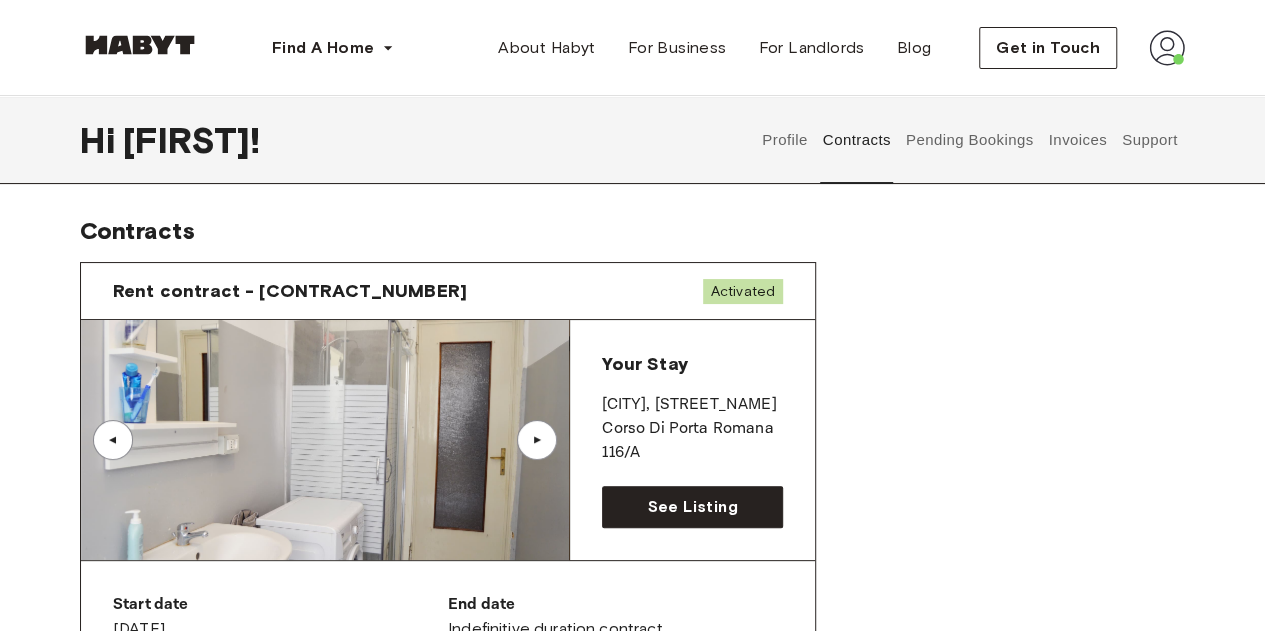 click on "▲" at bounding box center (537, 440) 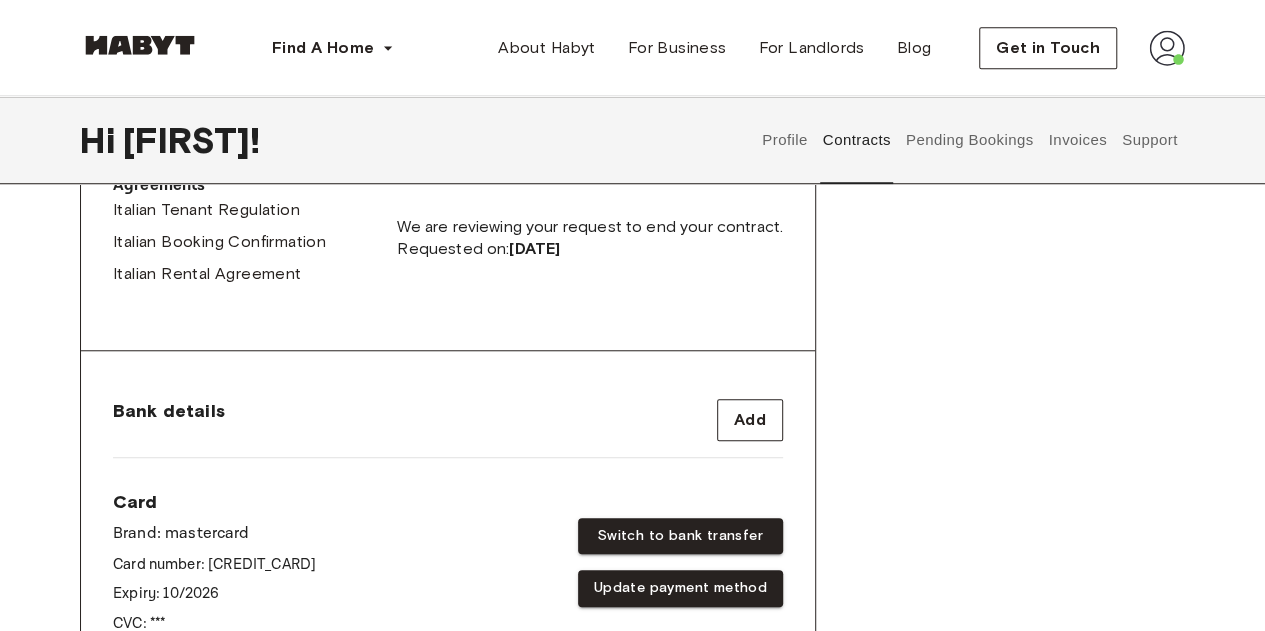 scroll, scrollTop: 510, scrollLeft: 0, axis: vertical 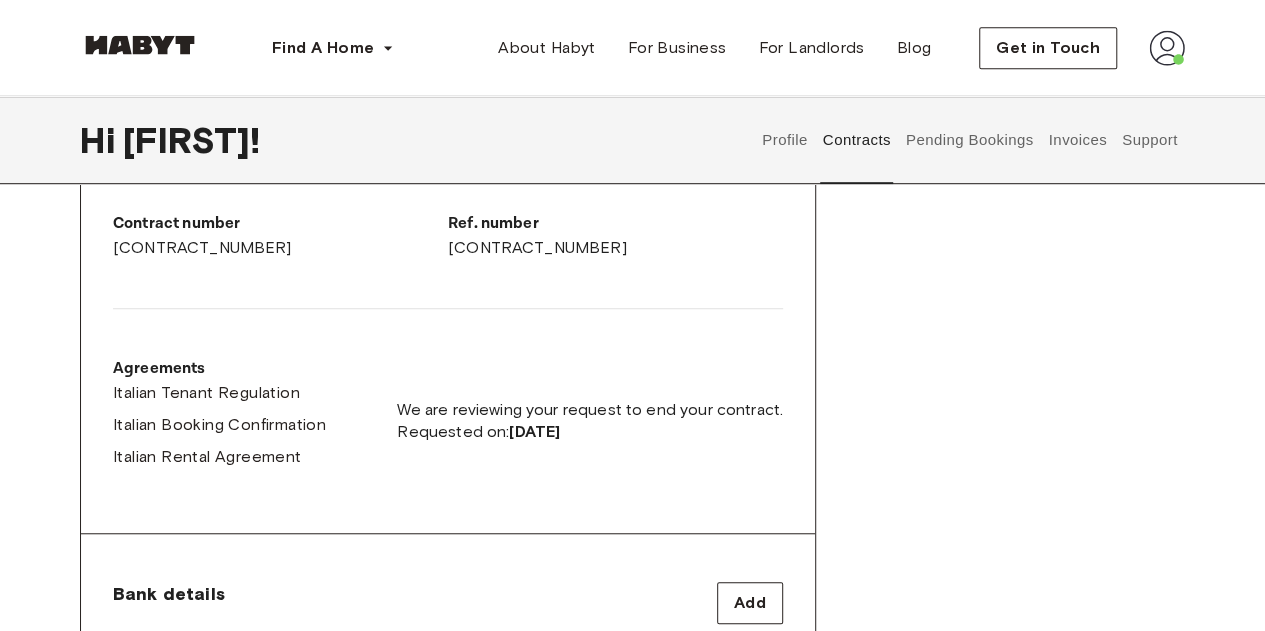 drag, startPoint x: 422, startPoint y: 413, endPoint x: 730, endPoint y: 467, distance: 312.69794 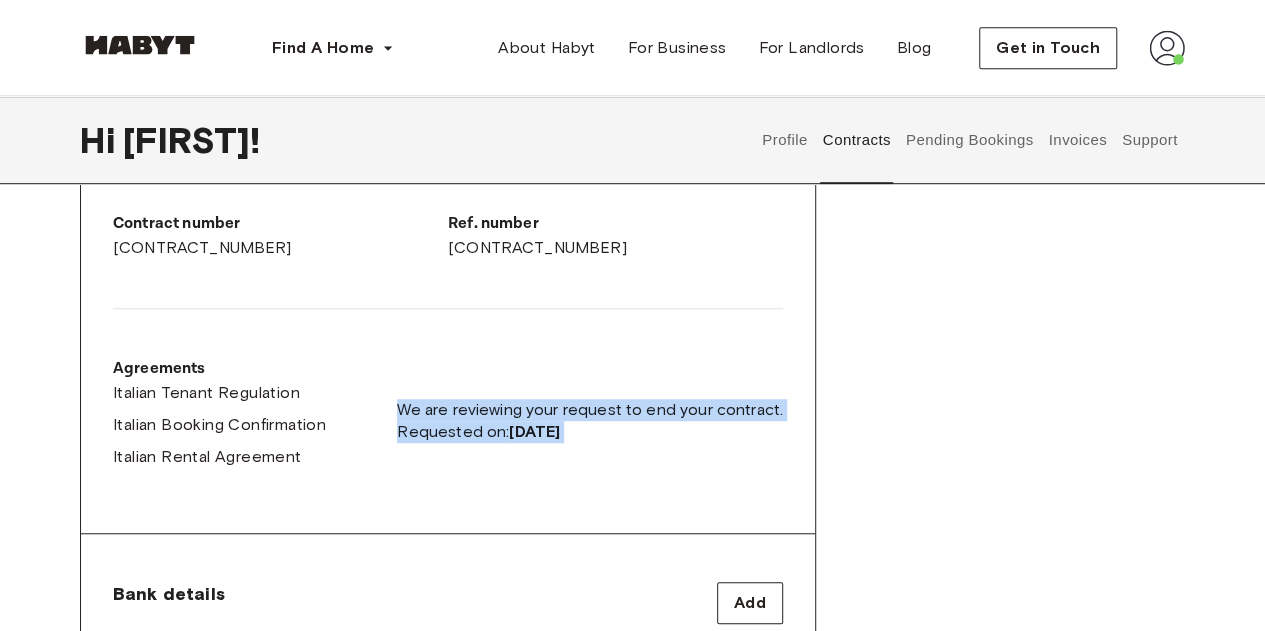 drag, startPoint x: 730, startPoint y: 467, endPoint x: 316, endPoint y: 368, distance: 425.67242 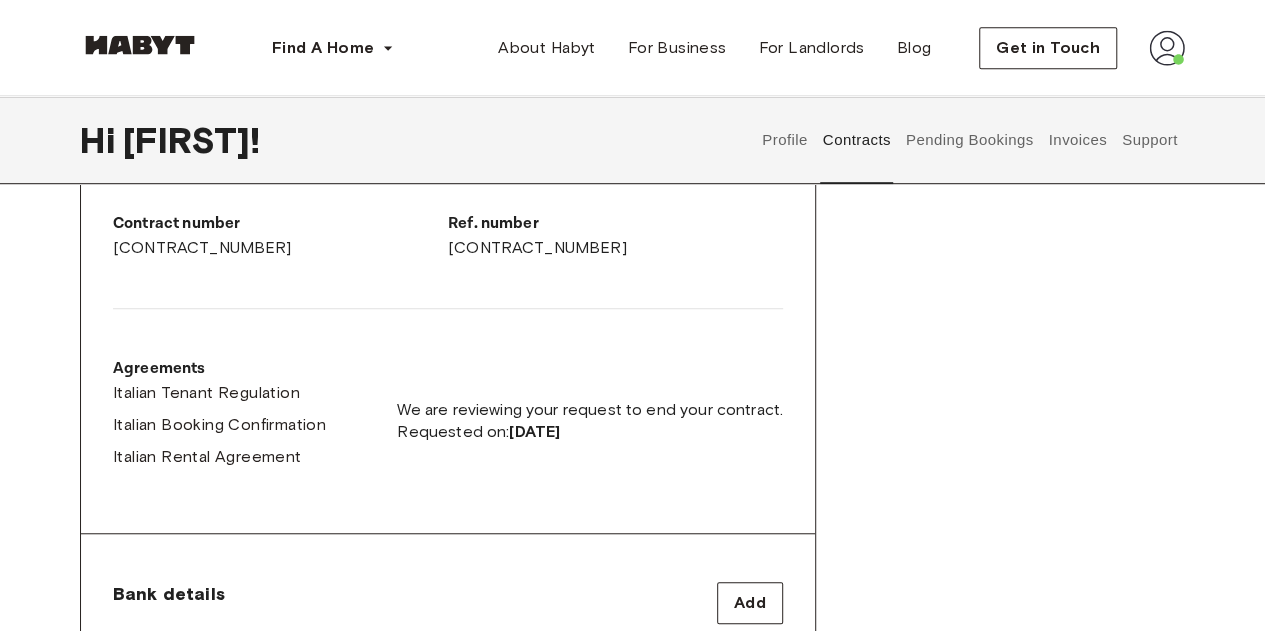 click on "Agreements" at bounding box center [219, 369] 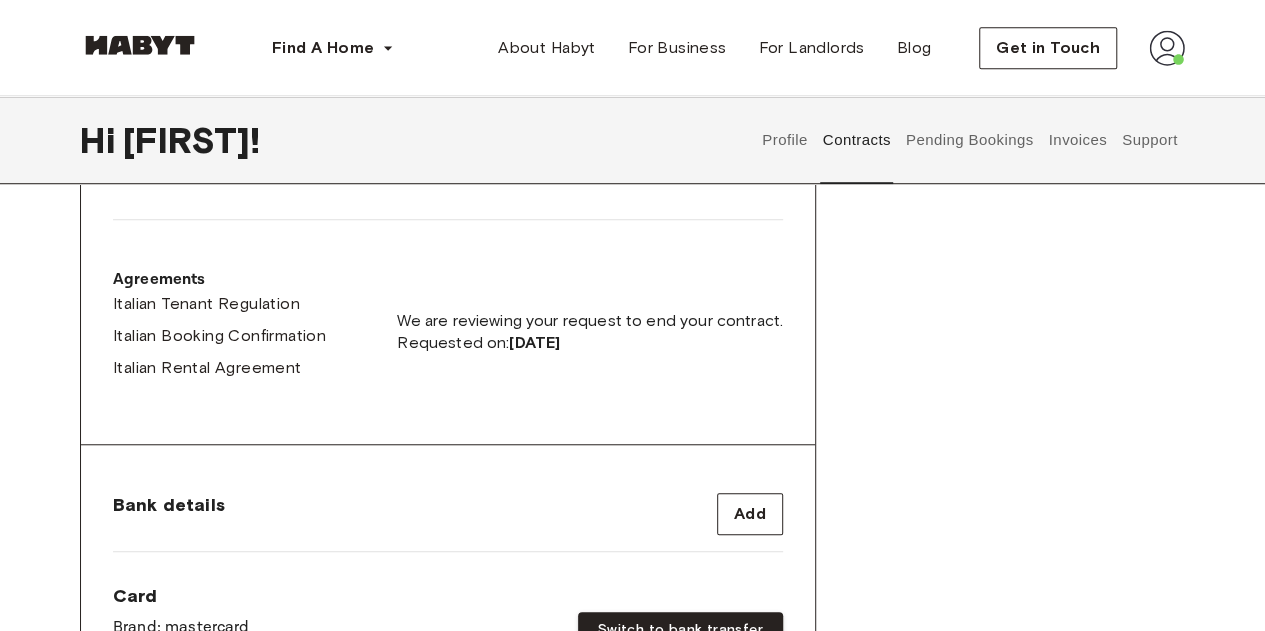 scroll, scrollTop: 597, scrollLeft: 0, axis: vertical 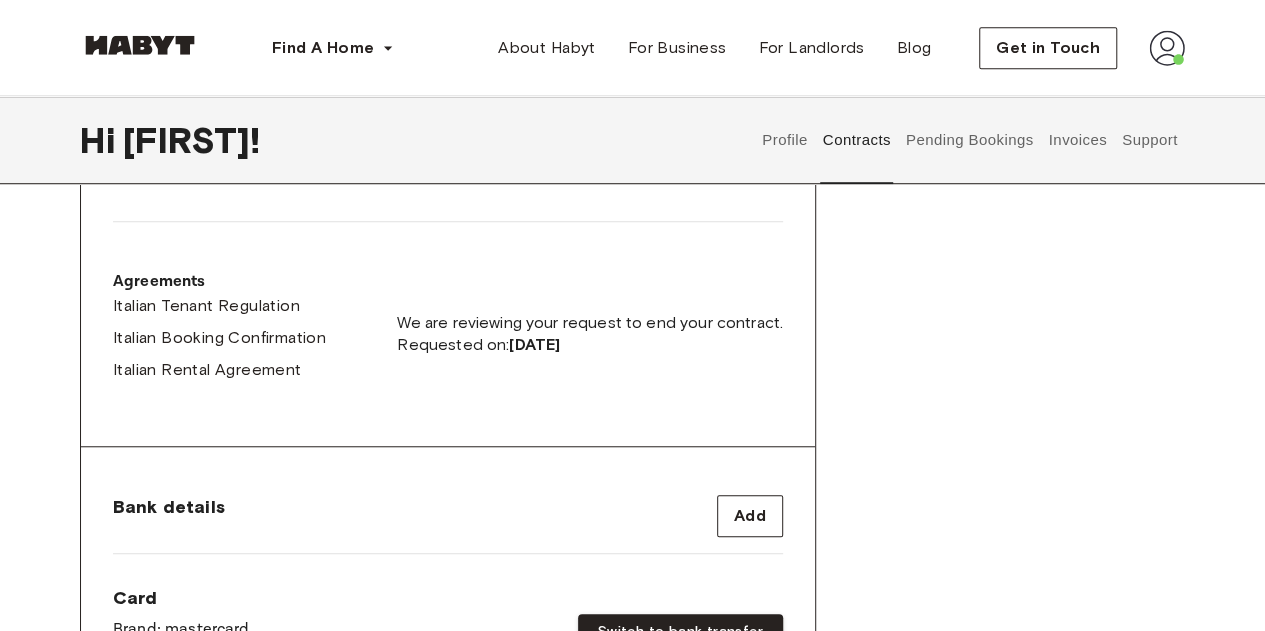 drag, startPoint x: 641, startPoint y: 334, endPoint x: 413, endPoint y: 309, distance: 229.36652 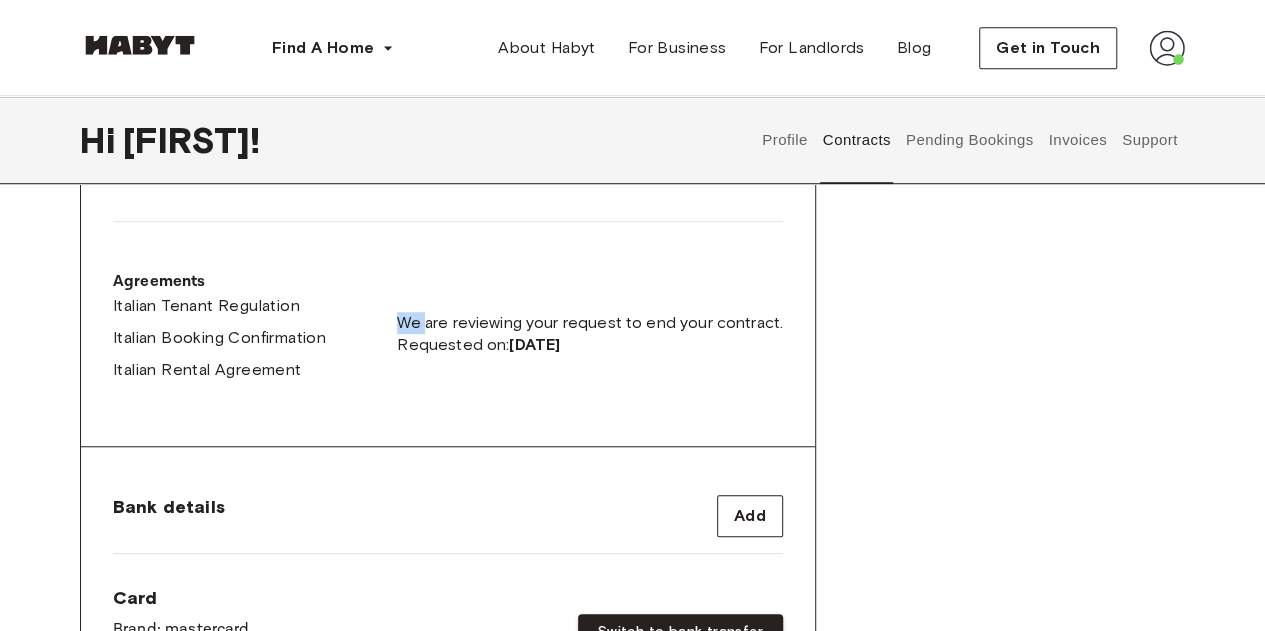 click on "We are reviewing your request to end your contract." at bounding box center [590, 323] 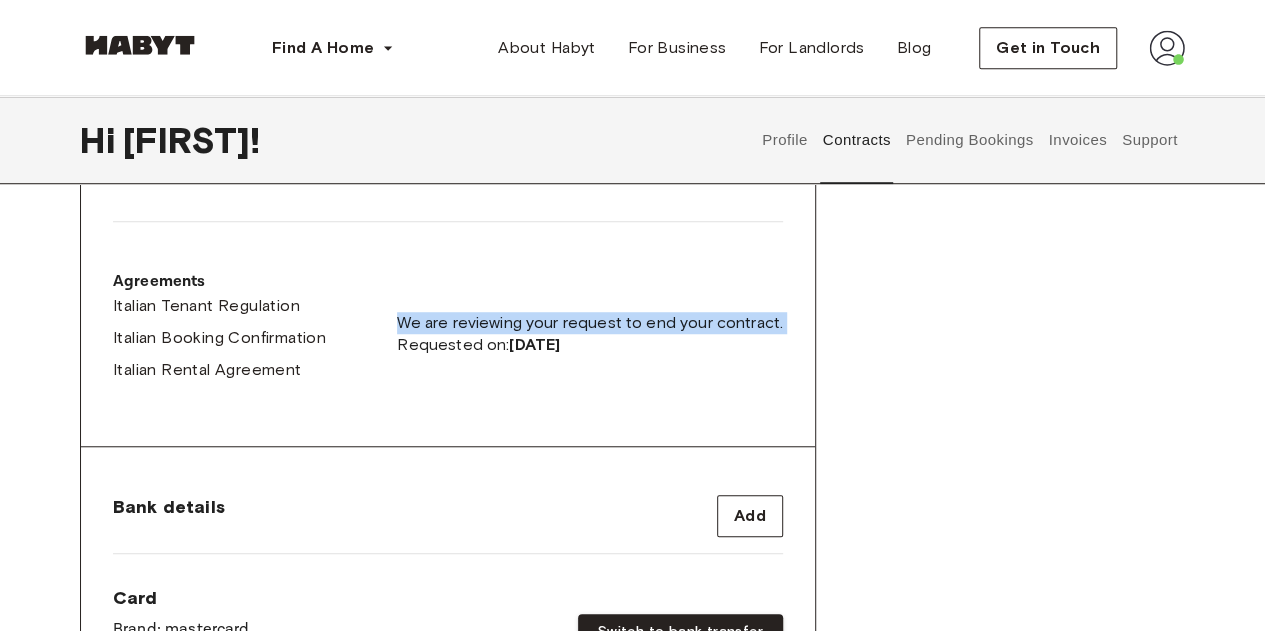 click on "We are reviewing your request to end your contract." at bounding box center (590, 323) 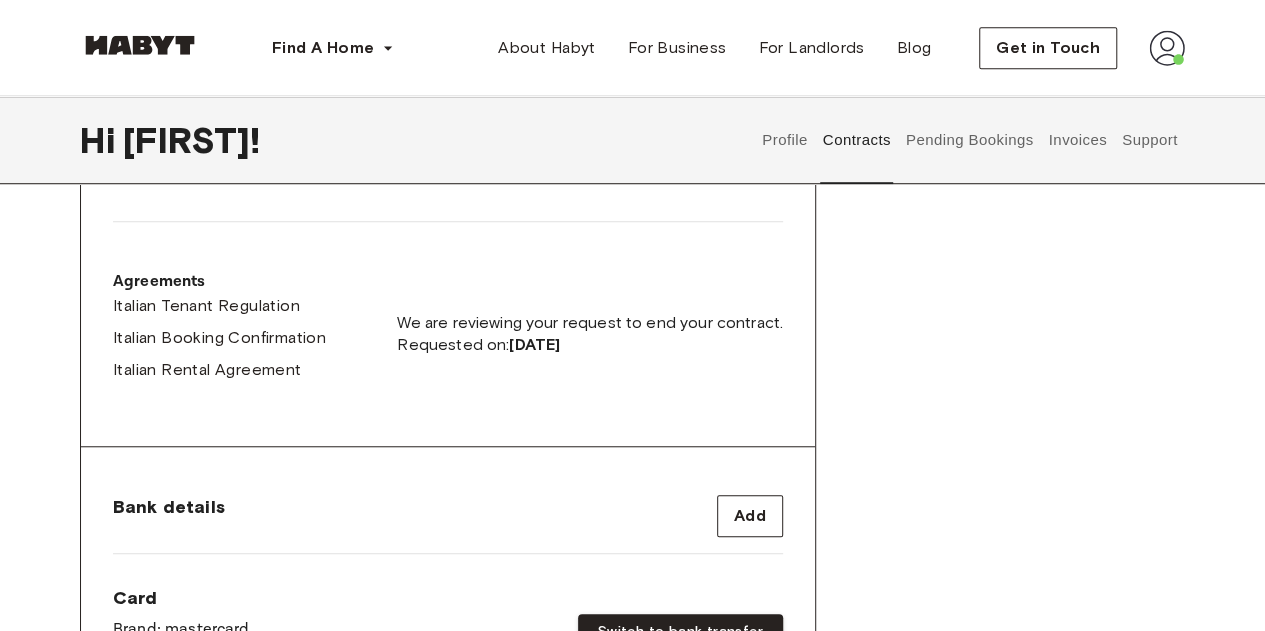 click on "Requested on:  [DATE]" at bounding box center (590, 345) 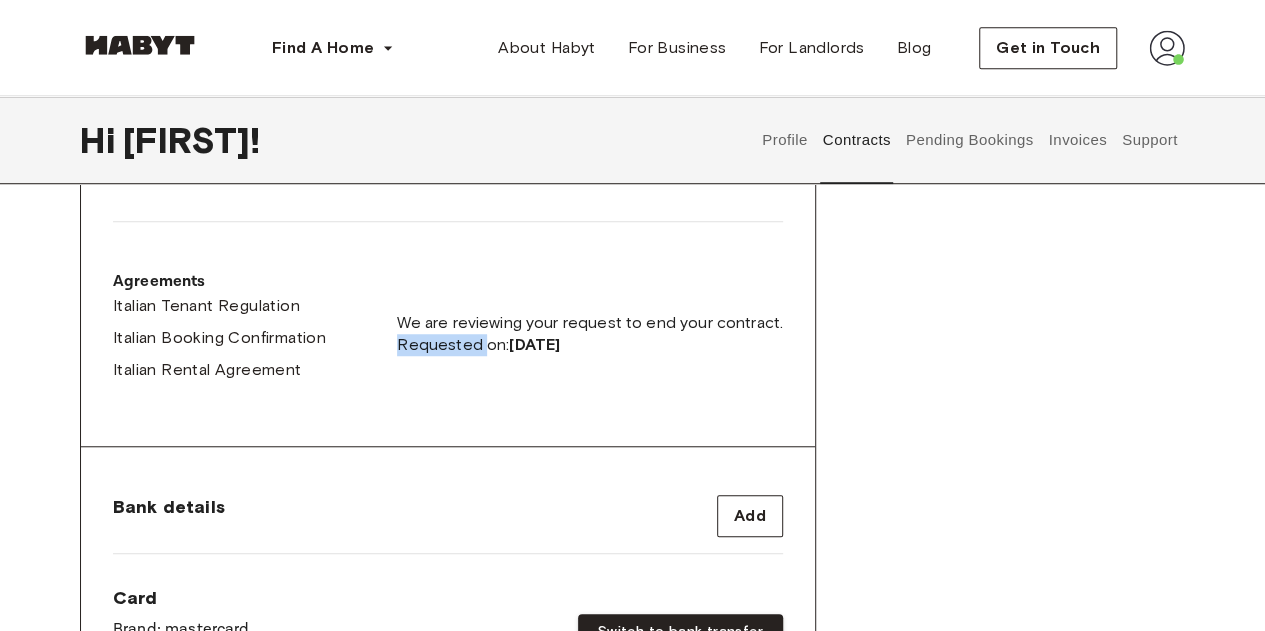 click on "Requested on:  [DATE]" at bounding box center (590, 345) 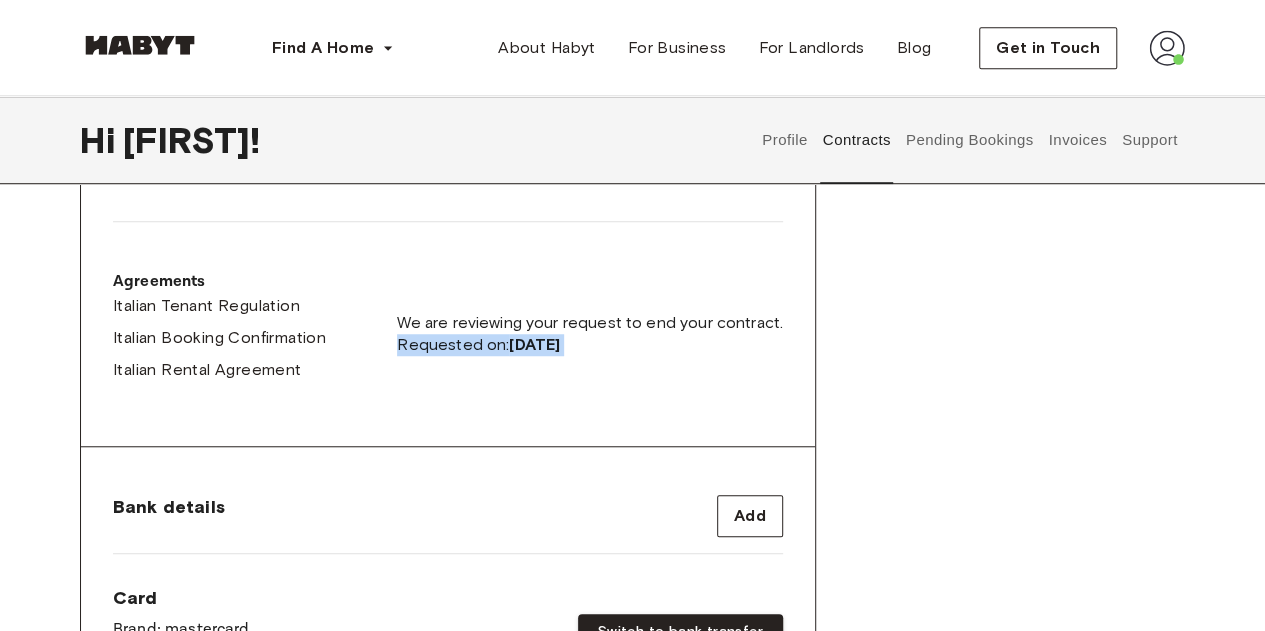 click on "Requested on:  [DATE]" at bounding box center [590, 345] 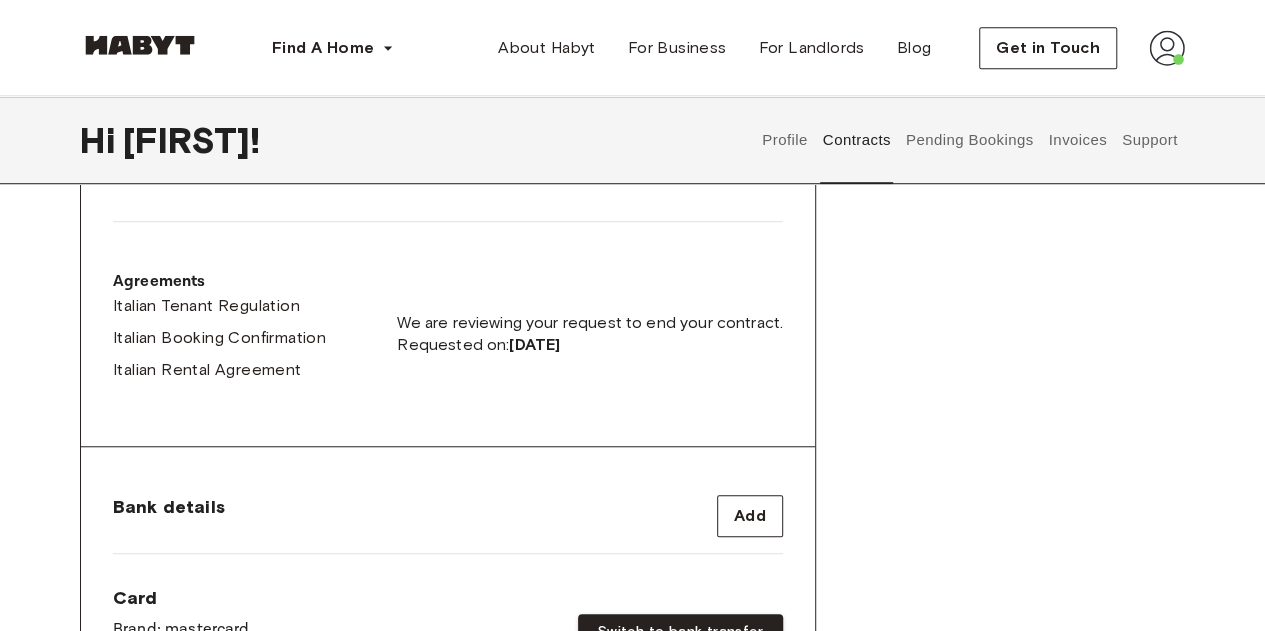 click on "We are reviewing your request to end your contract." at bounding box center [590, 323] 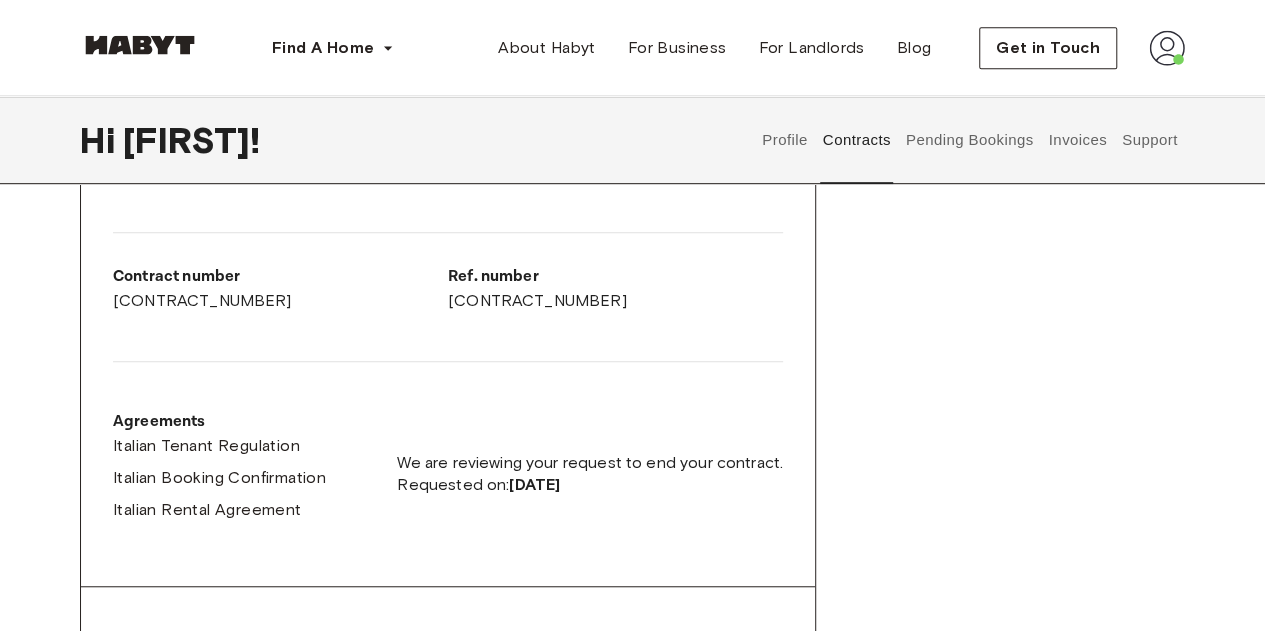 scroll, scrollTop: 458, scrollLeft: 0, axis: vertical 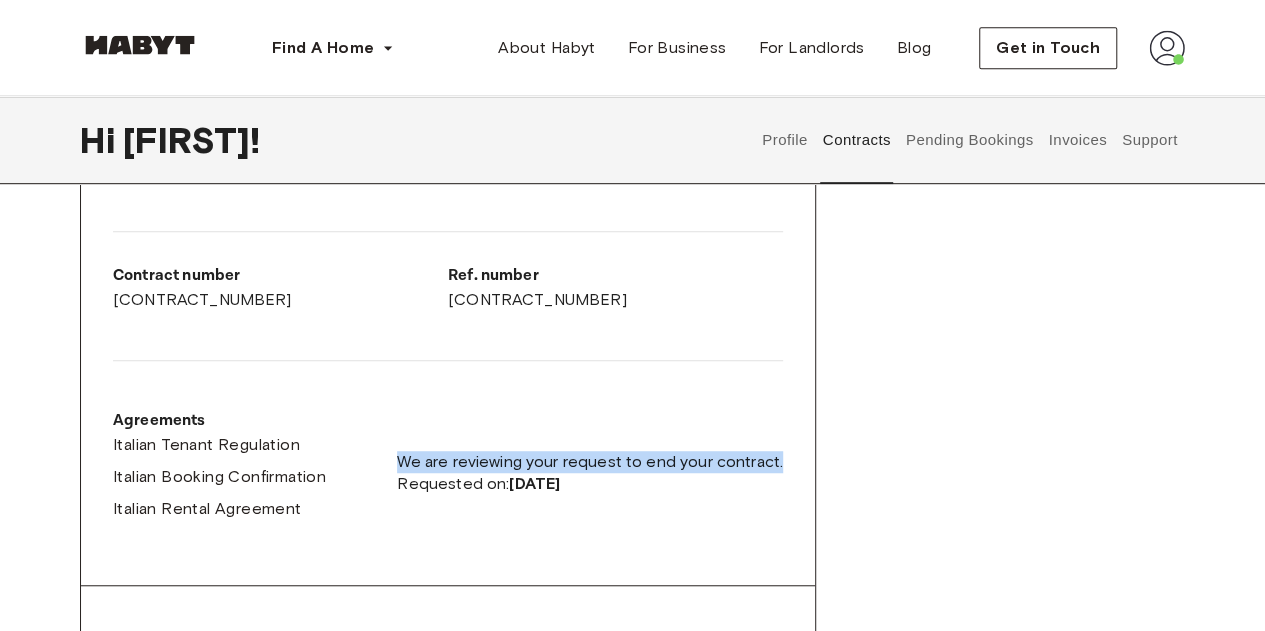 drag, startPoint x: 403, startPoint y: 457, endPoint x: 790, endPoint y: 443, distance: 387.25314 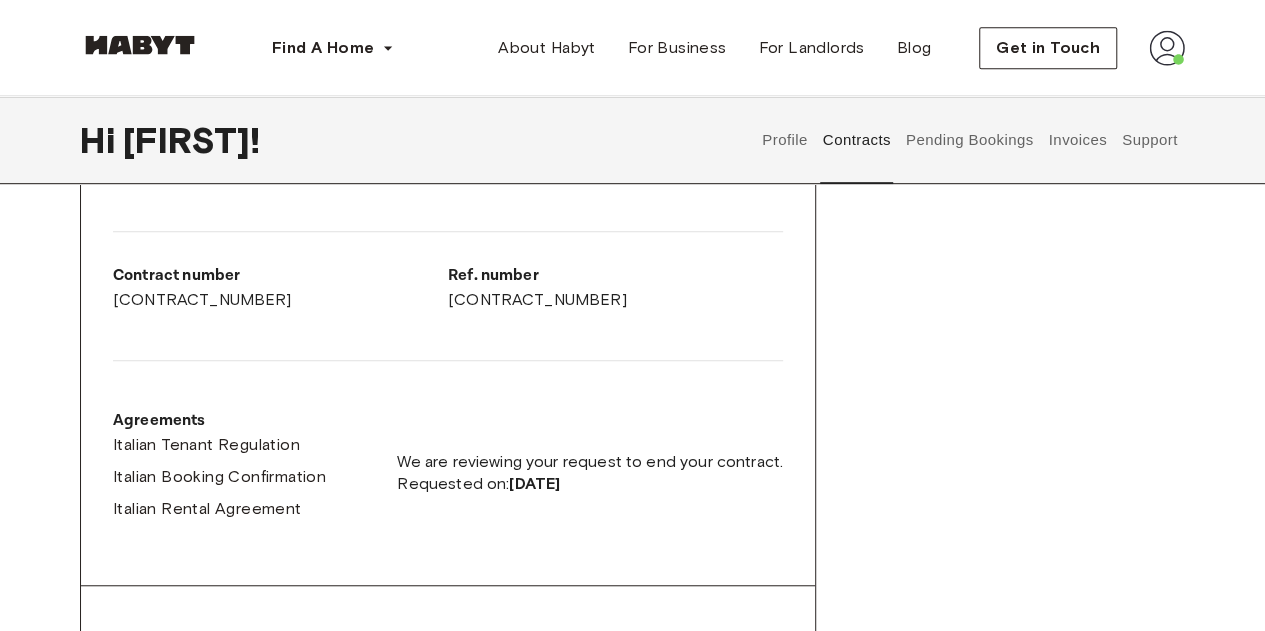click on "Agreements Italian Tenant Regulation Italian Booking Confirmation Italian Rental Agreement We are reviewing your request to end your contract. Requested on:  [DATE]" at bounding box center [448, 473] 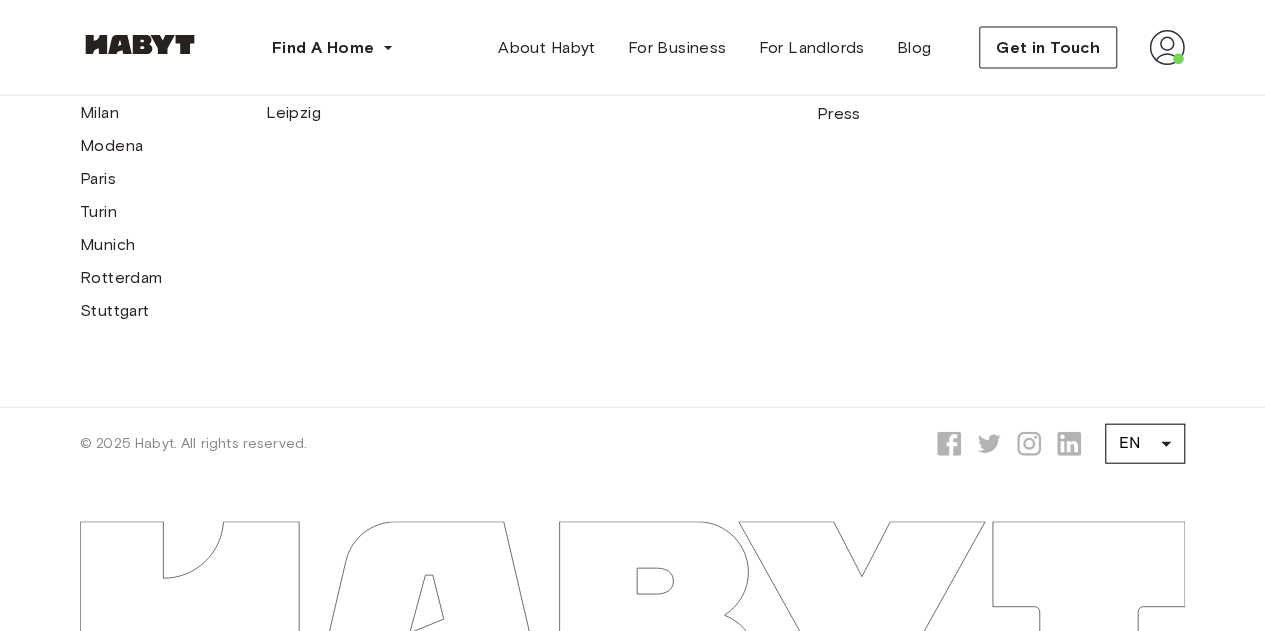 scroll, scrollTop: 2088, scrollLeft: 0, axis: vertical 